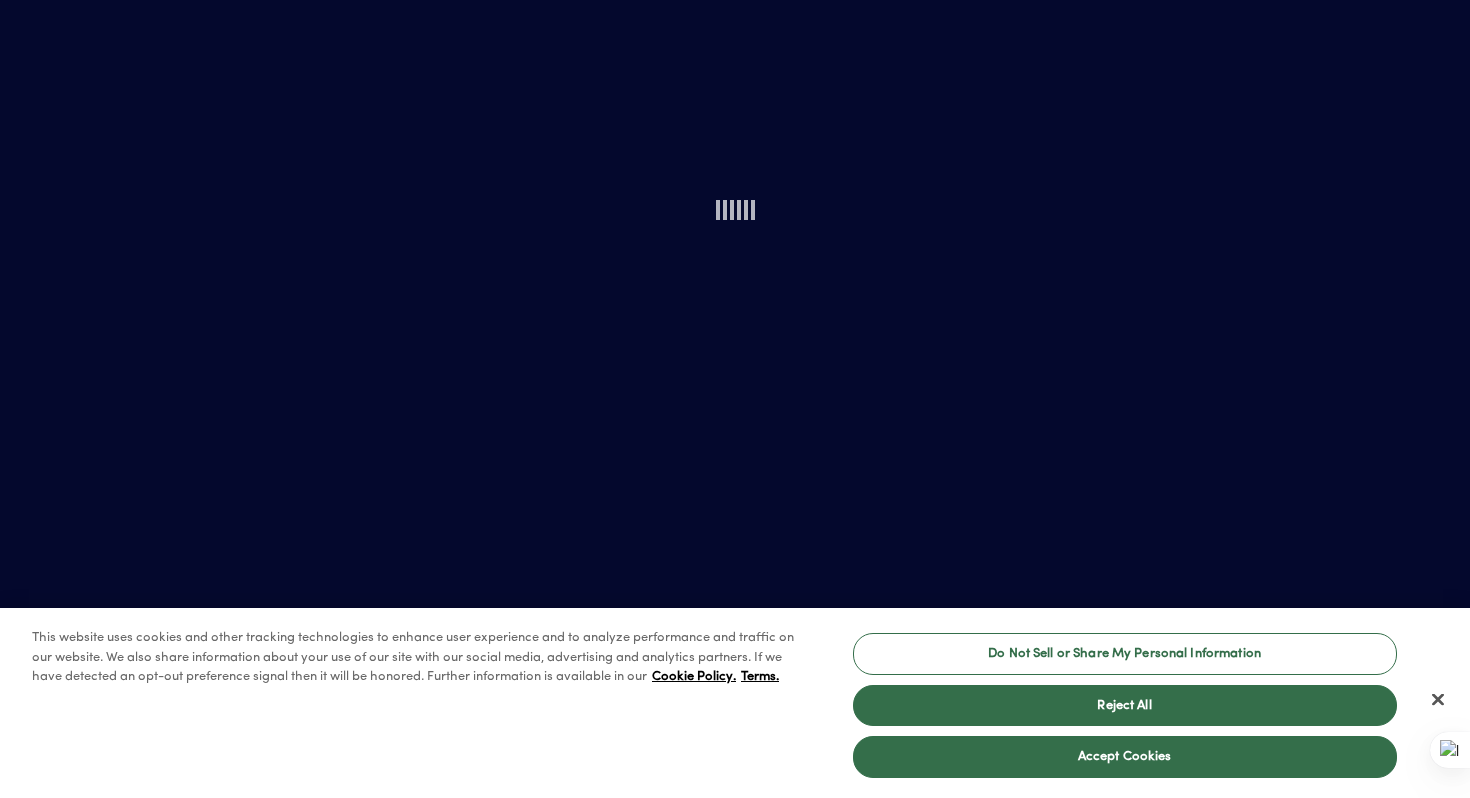 scroll, scrollTop: 0, scrollLeft: 0, axis: both 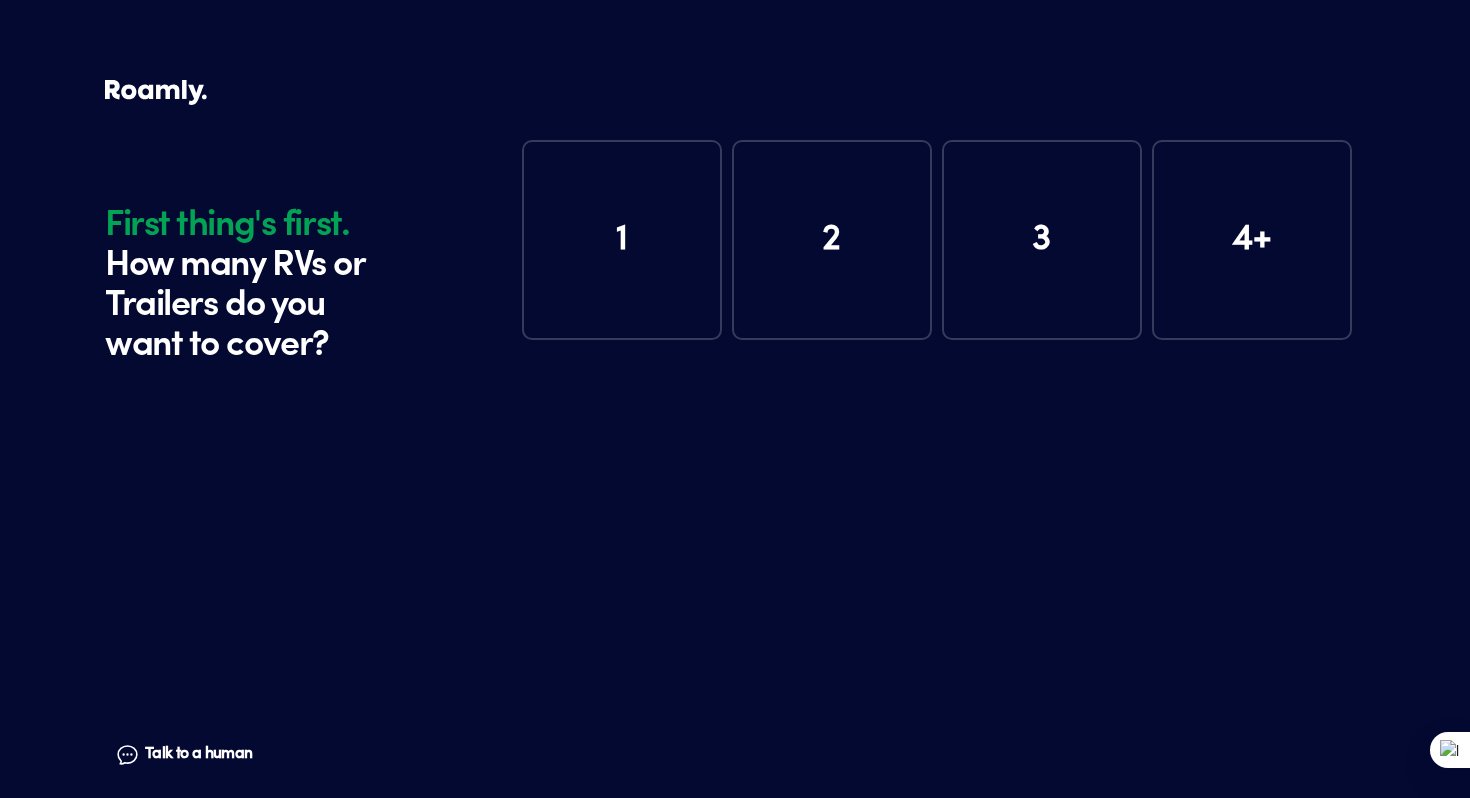click on "1" at bounding box center [622, 240] 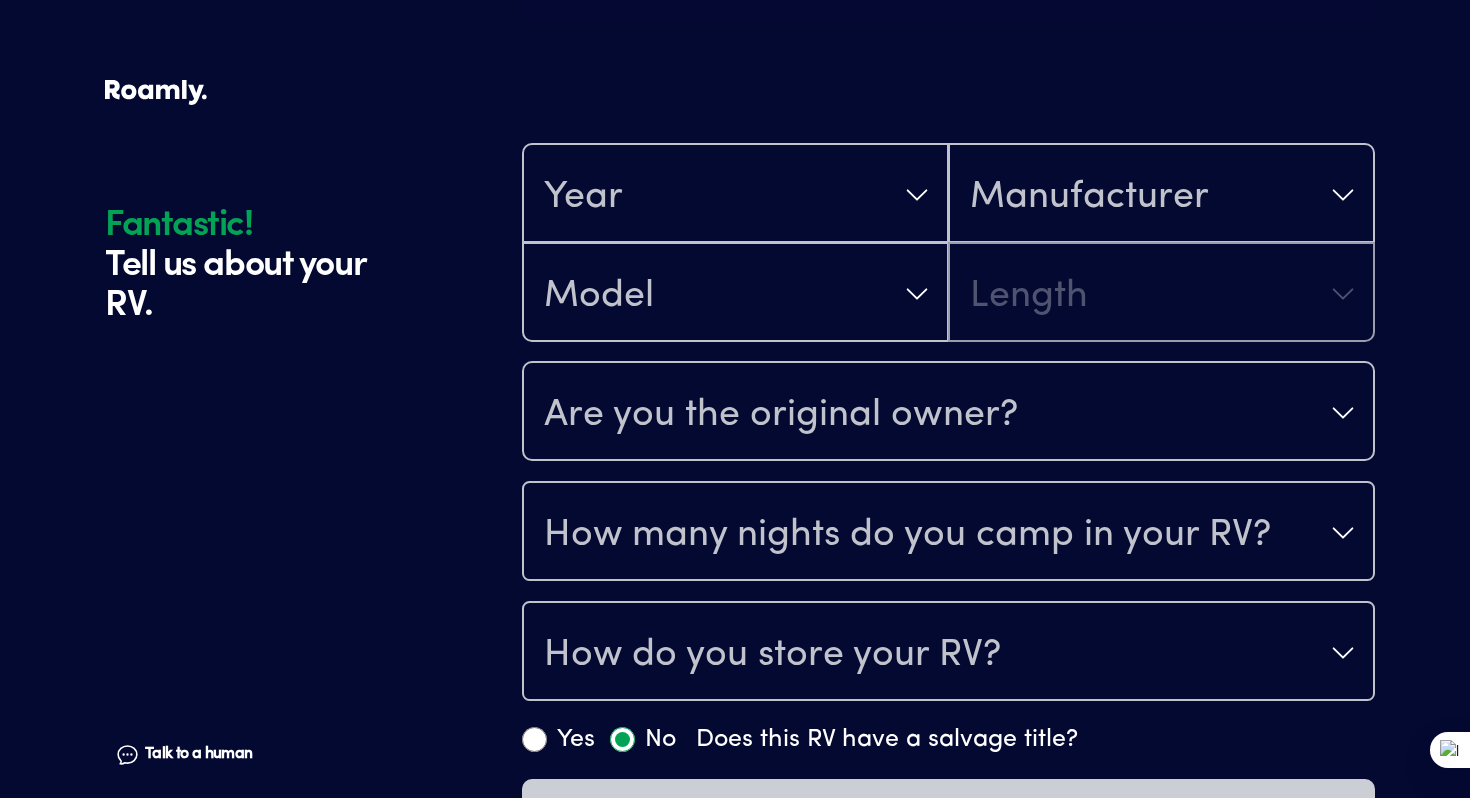 scroll, scrollTop: 390, scrollLeft: 0, axis: vertical 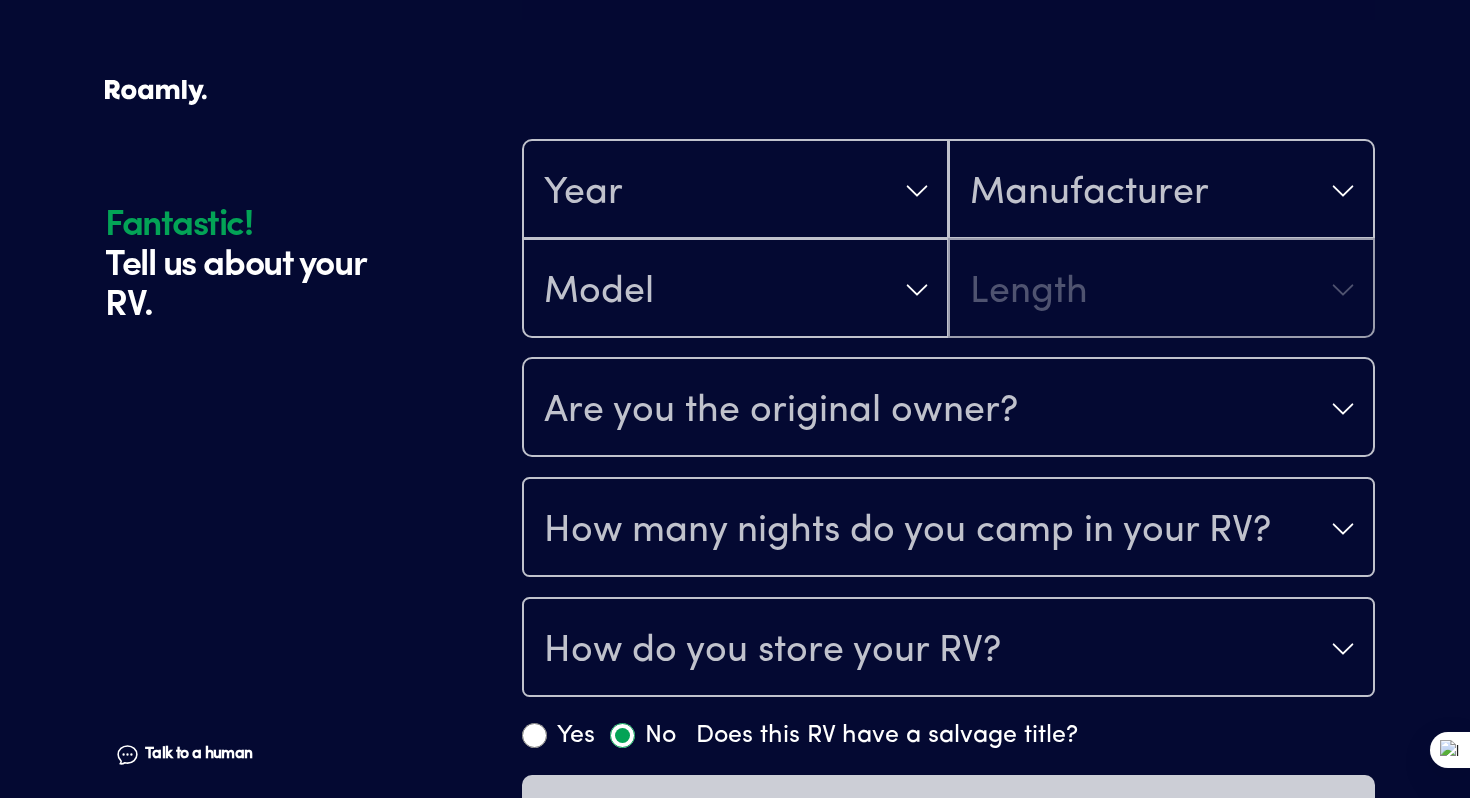 click on "Year Manufacturer Model Length" at bounding box center (948, 239) 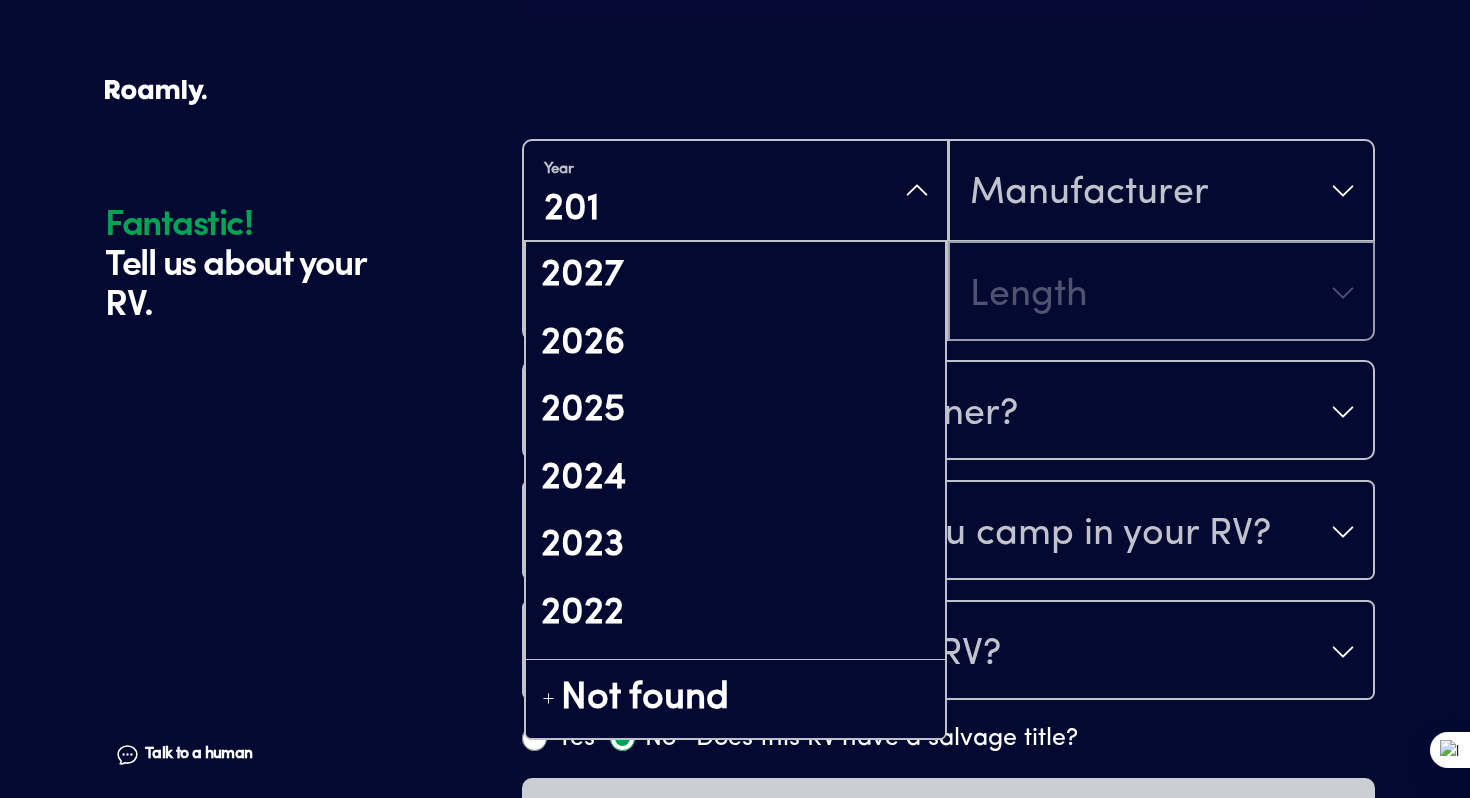 type on "2019" 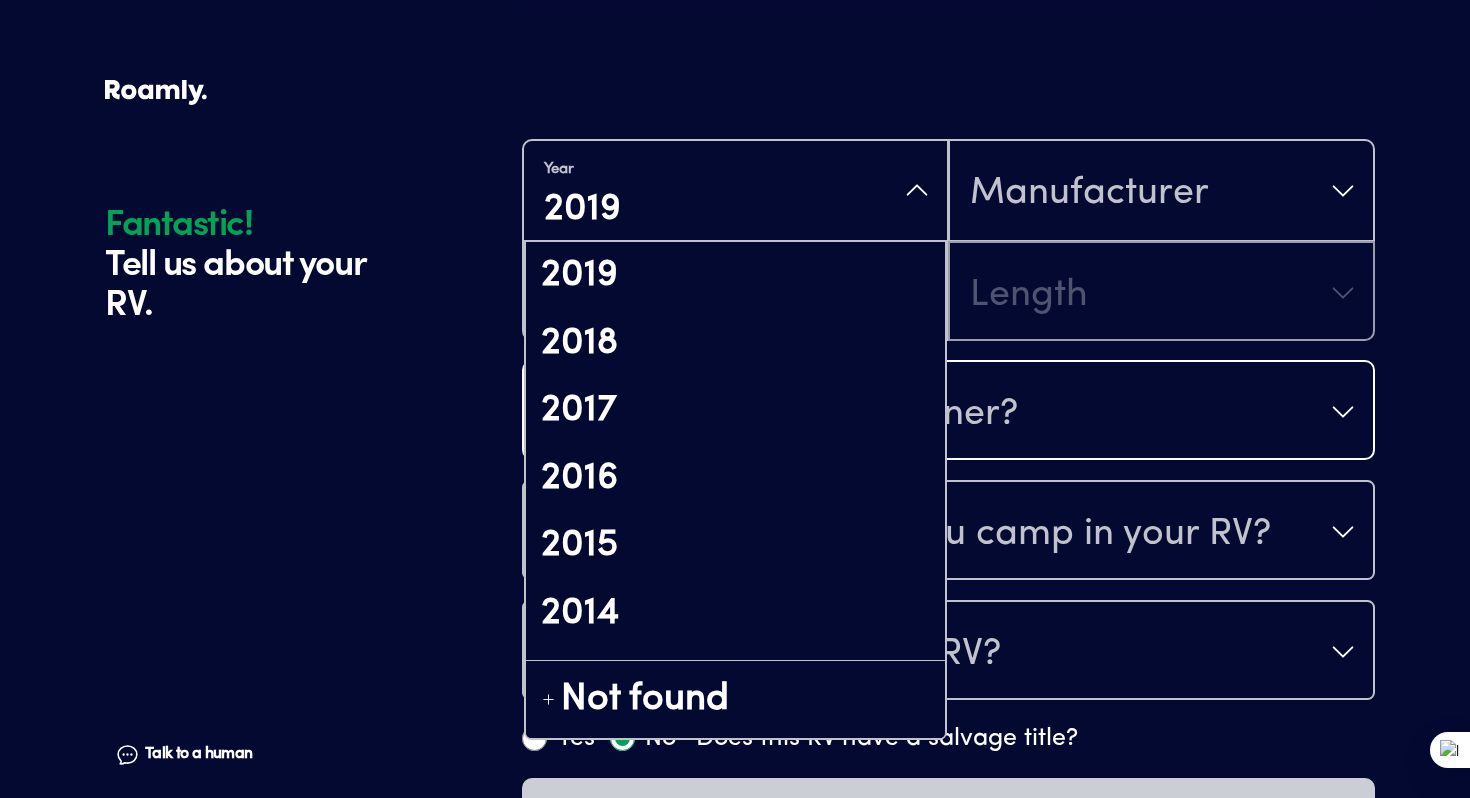 type 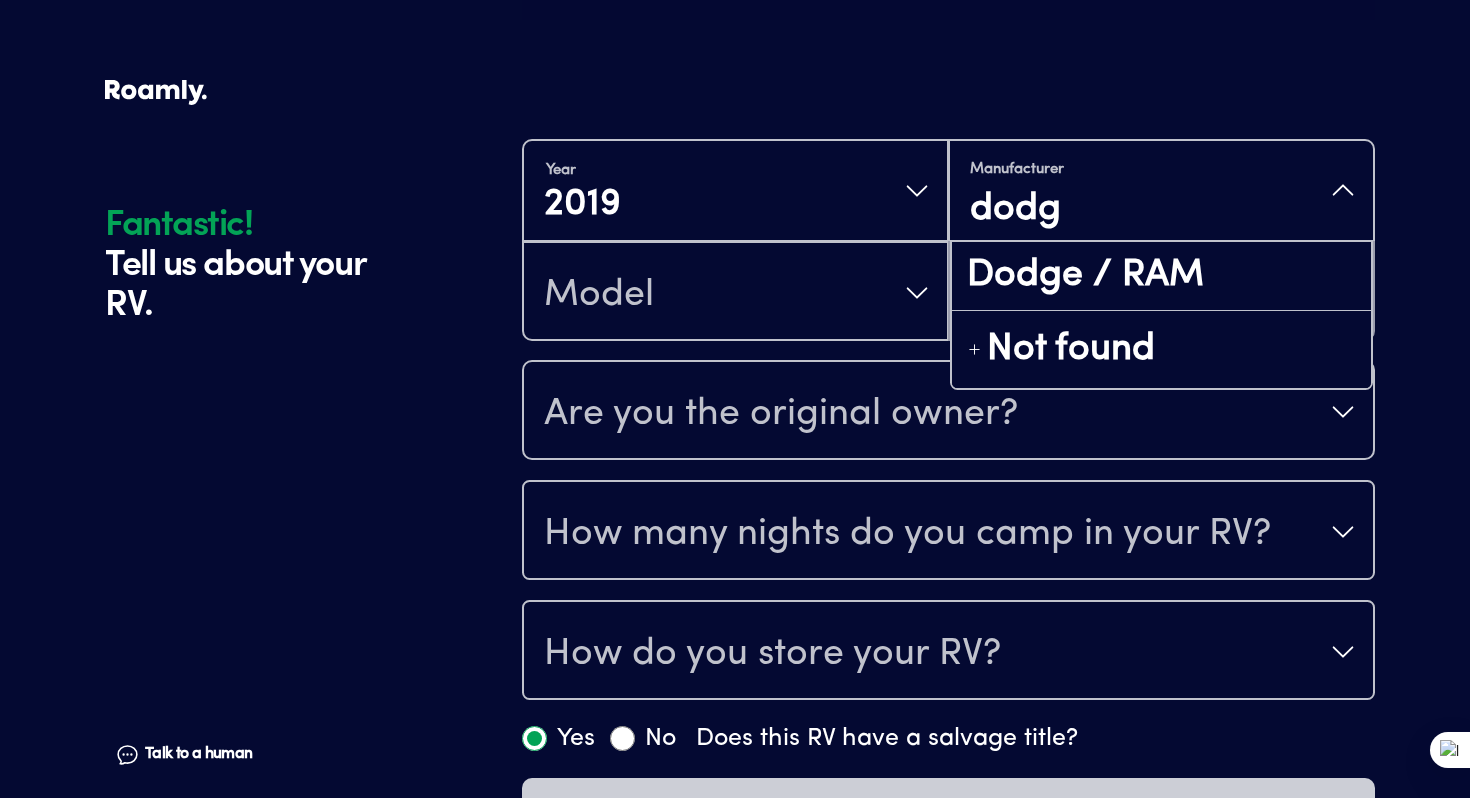 type on "dodge" 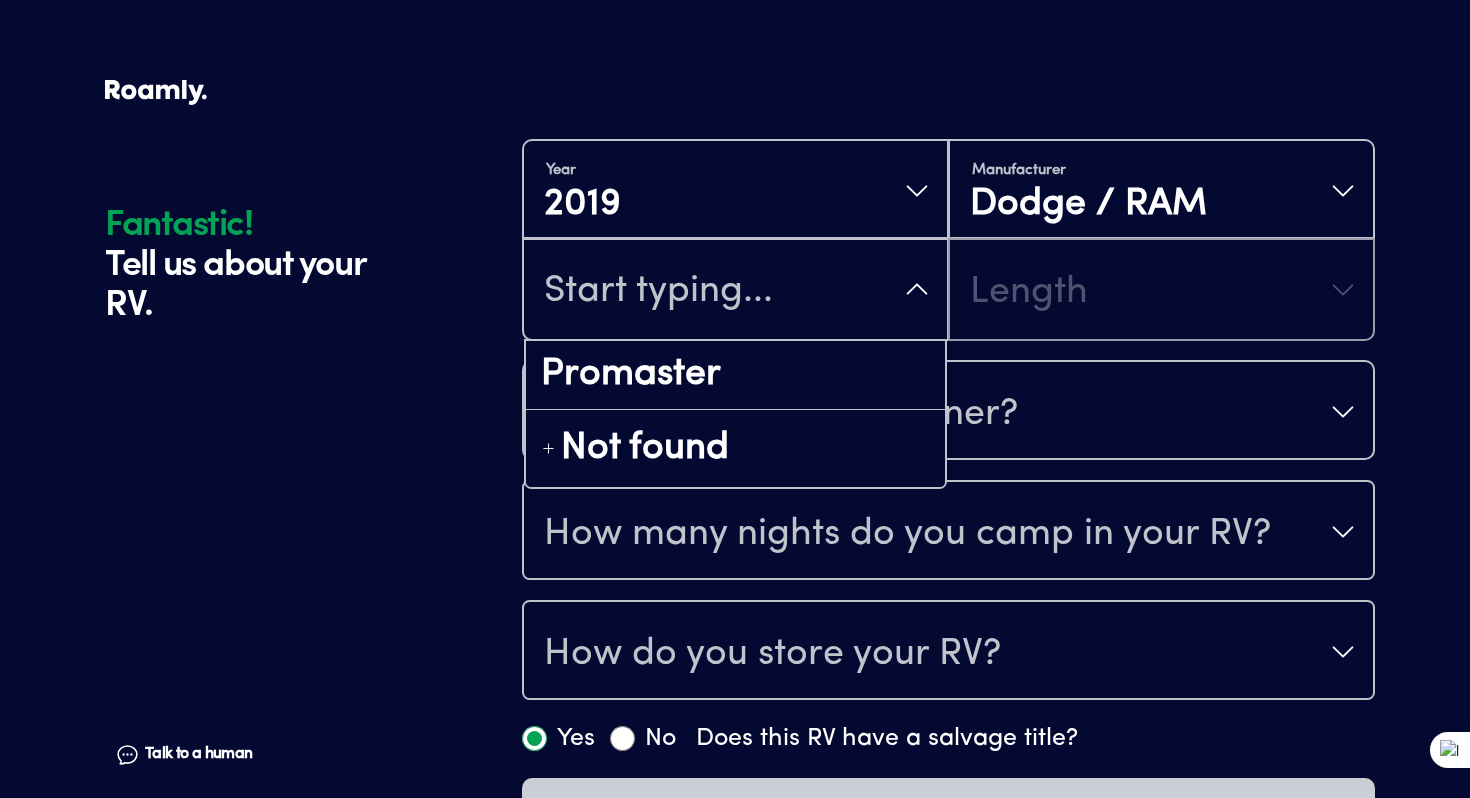 type on "p" 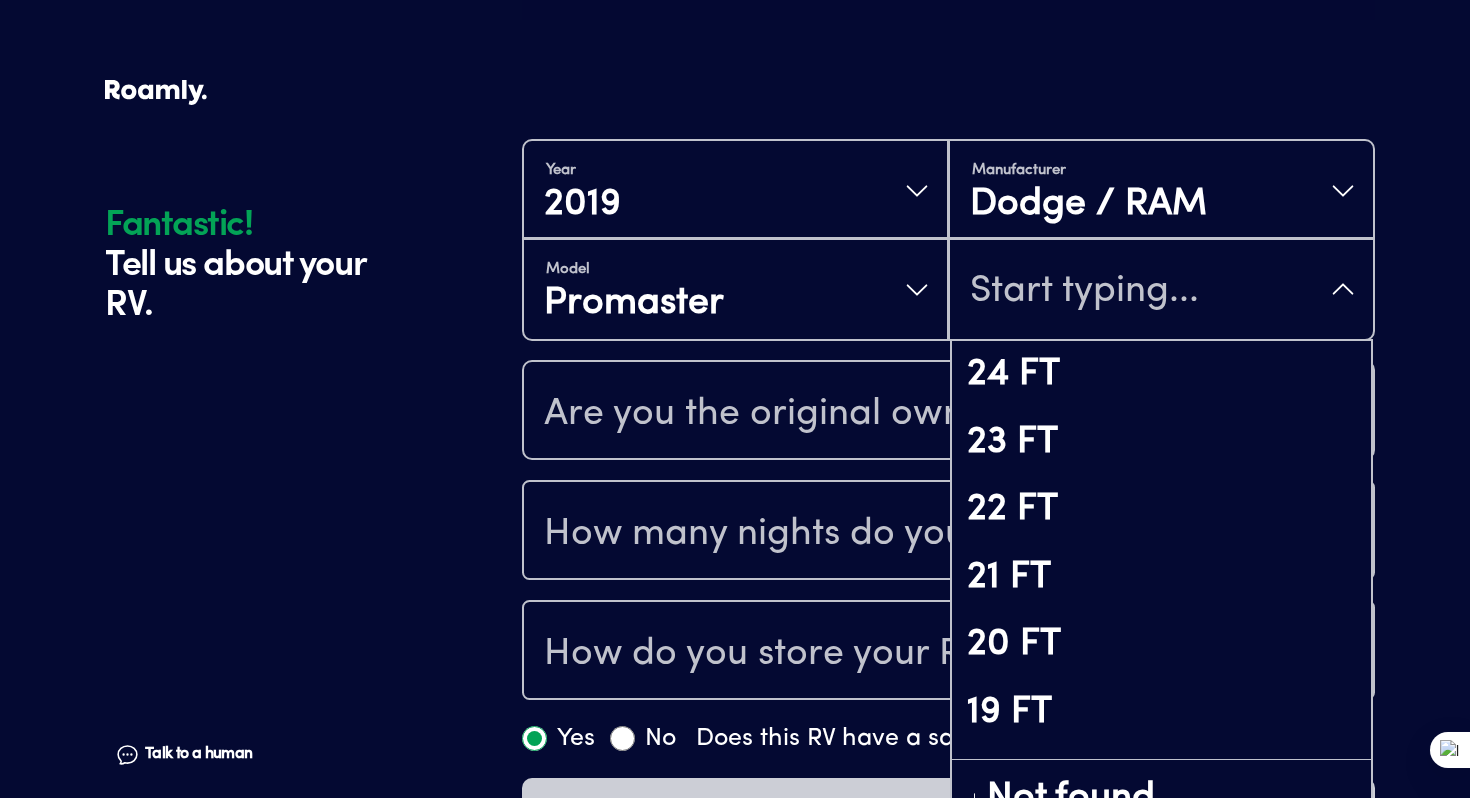 scroll, scrollTop: 55, scrollLeft: 0, axis: vertical 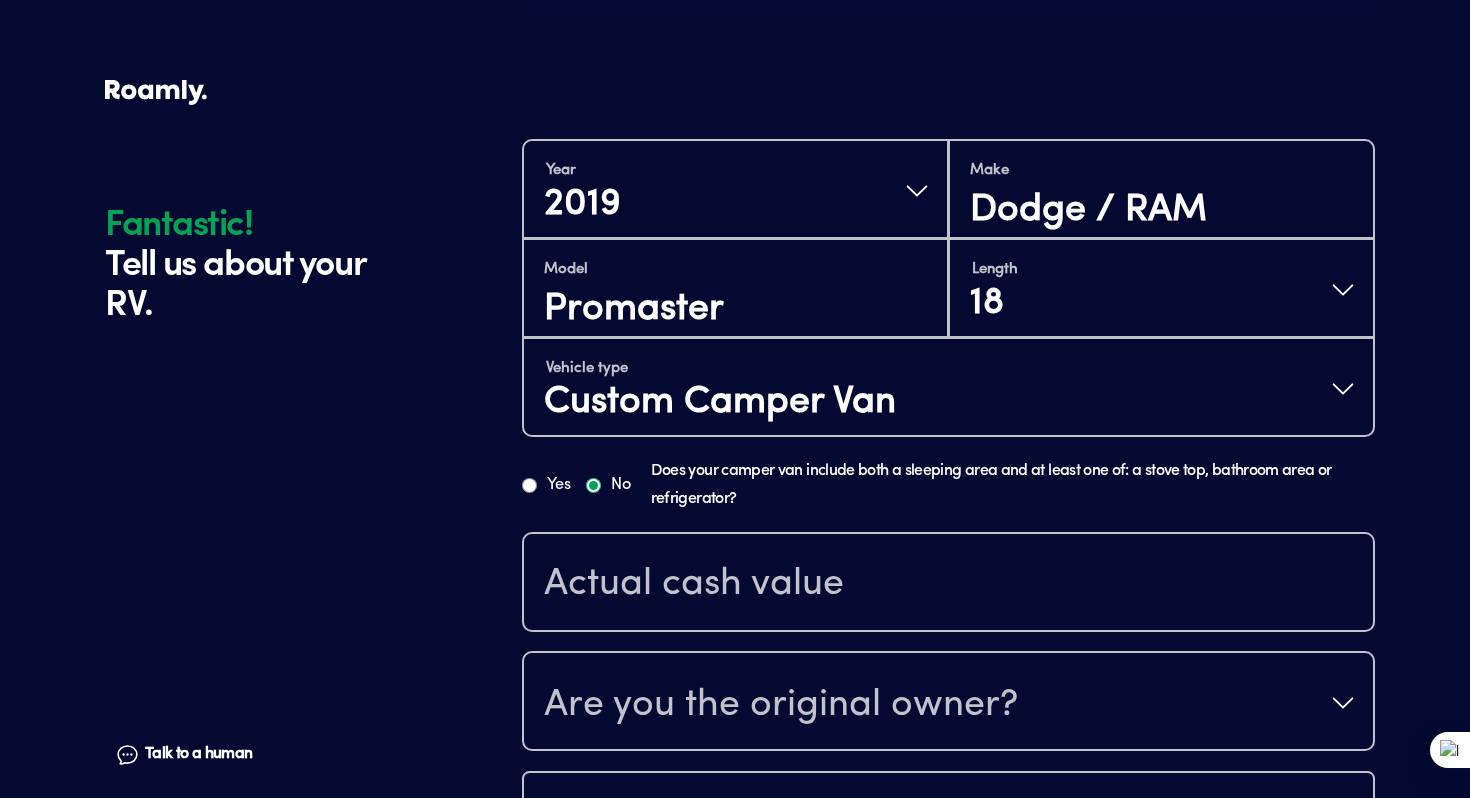 click on "Yes" at bounding box center [529, 485] 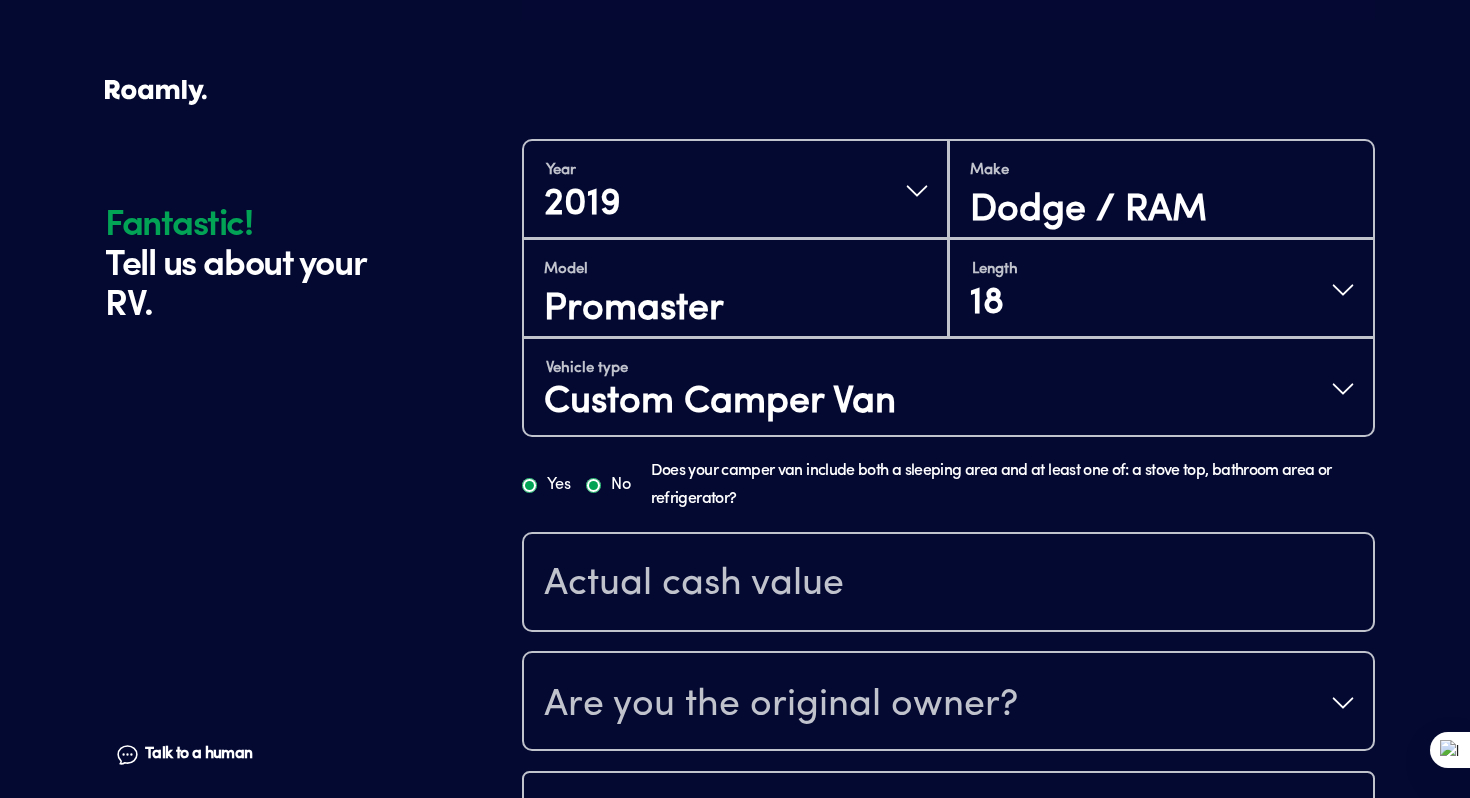 radio on "true" 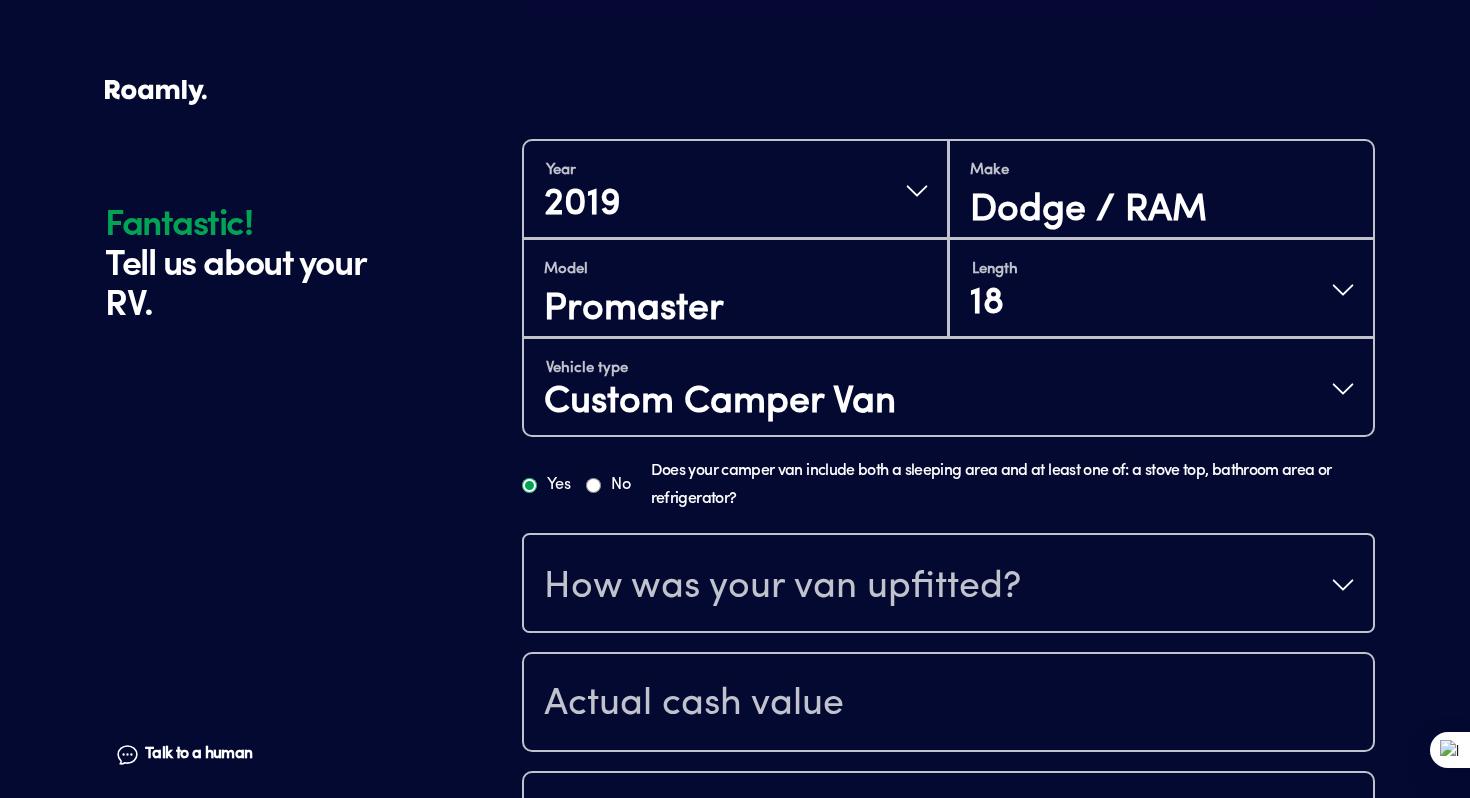 click on "How was your van upfitted?" at bounding box center [782, 587] 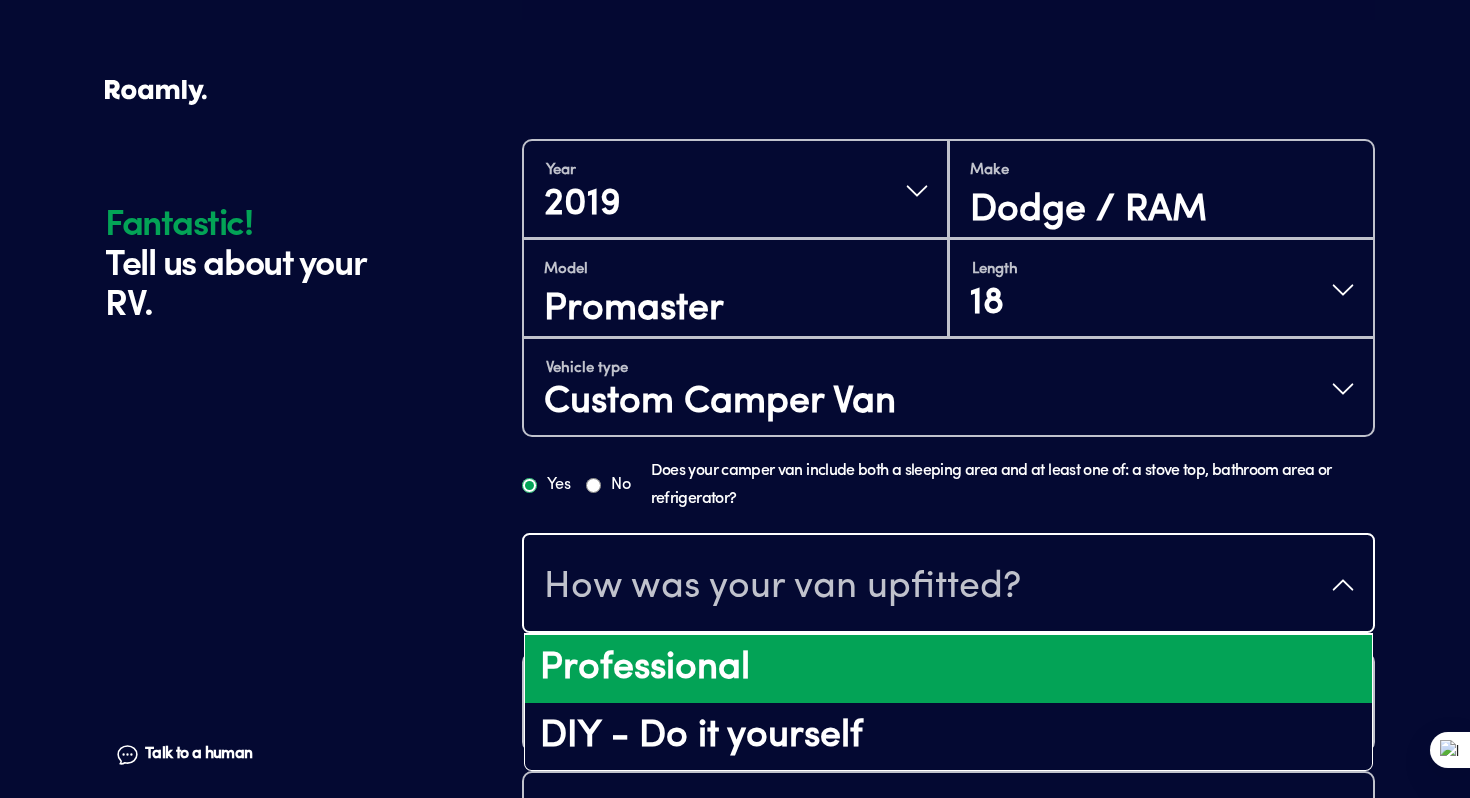 click on "Professional" at bounding box center [948, 669] 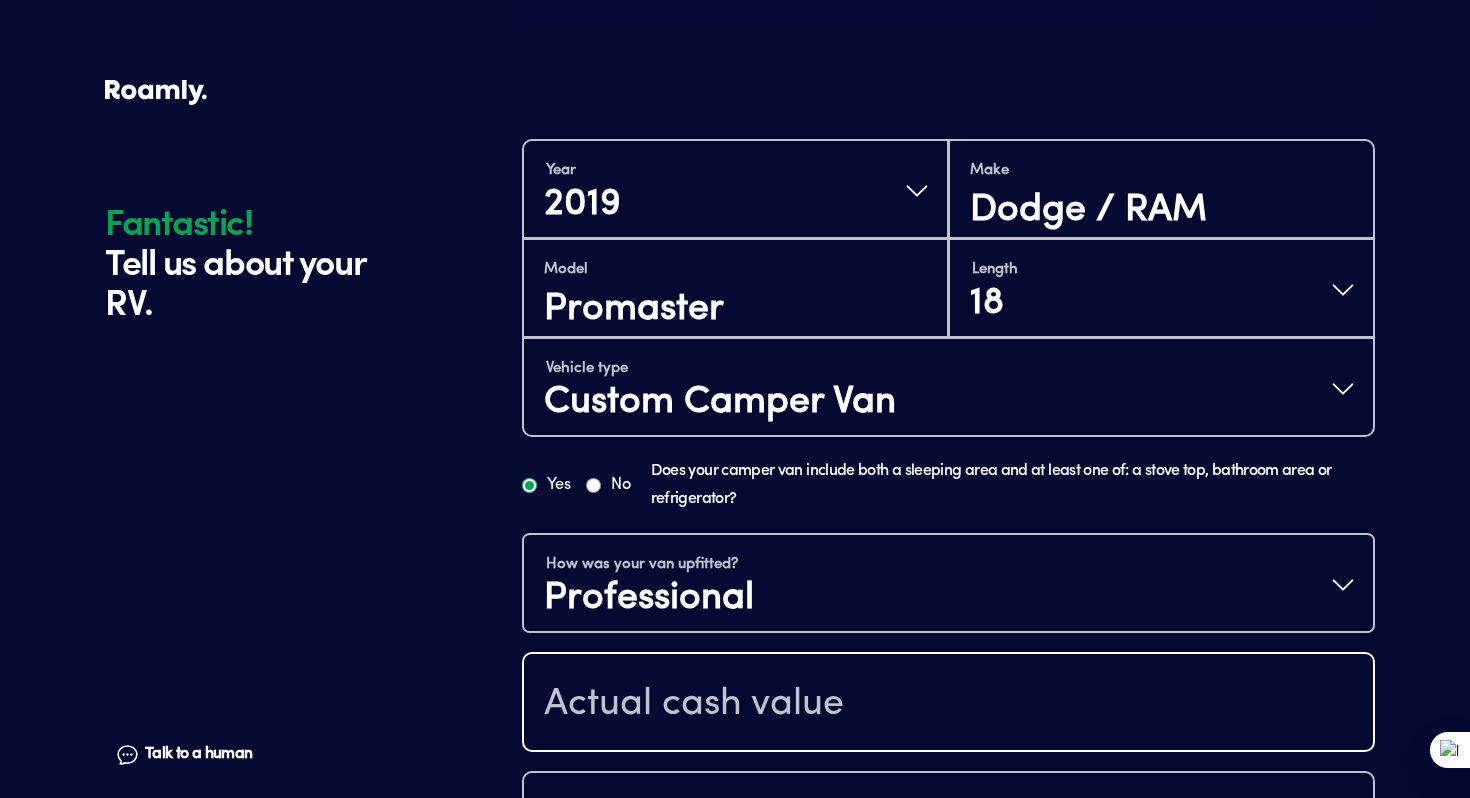 click at bounding box center [948, 704] 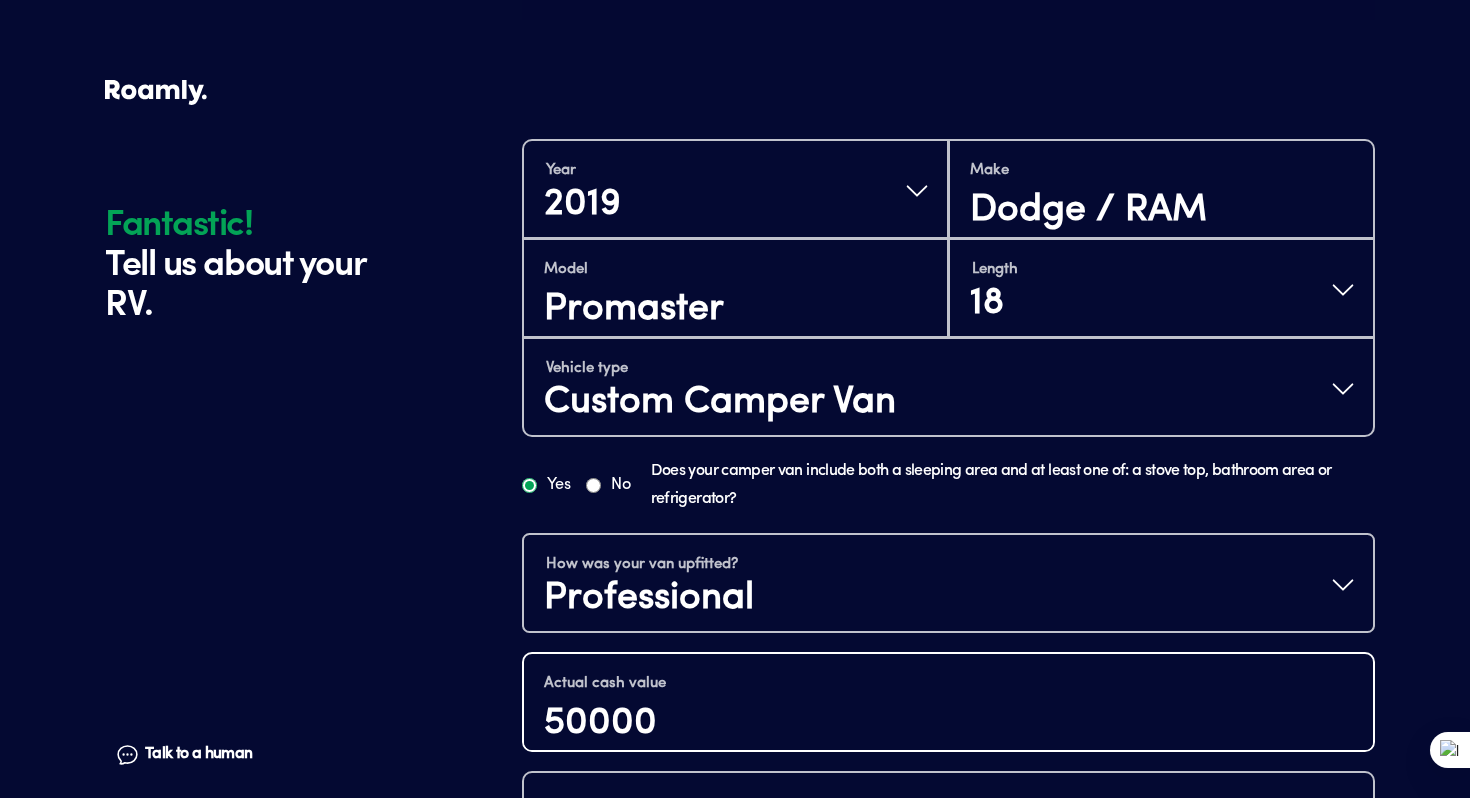 type on "50000" 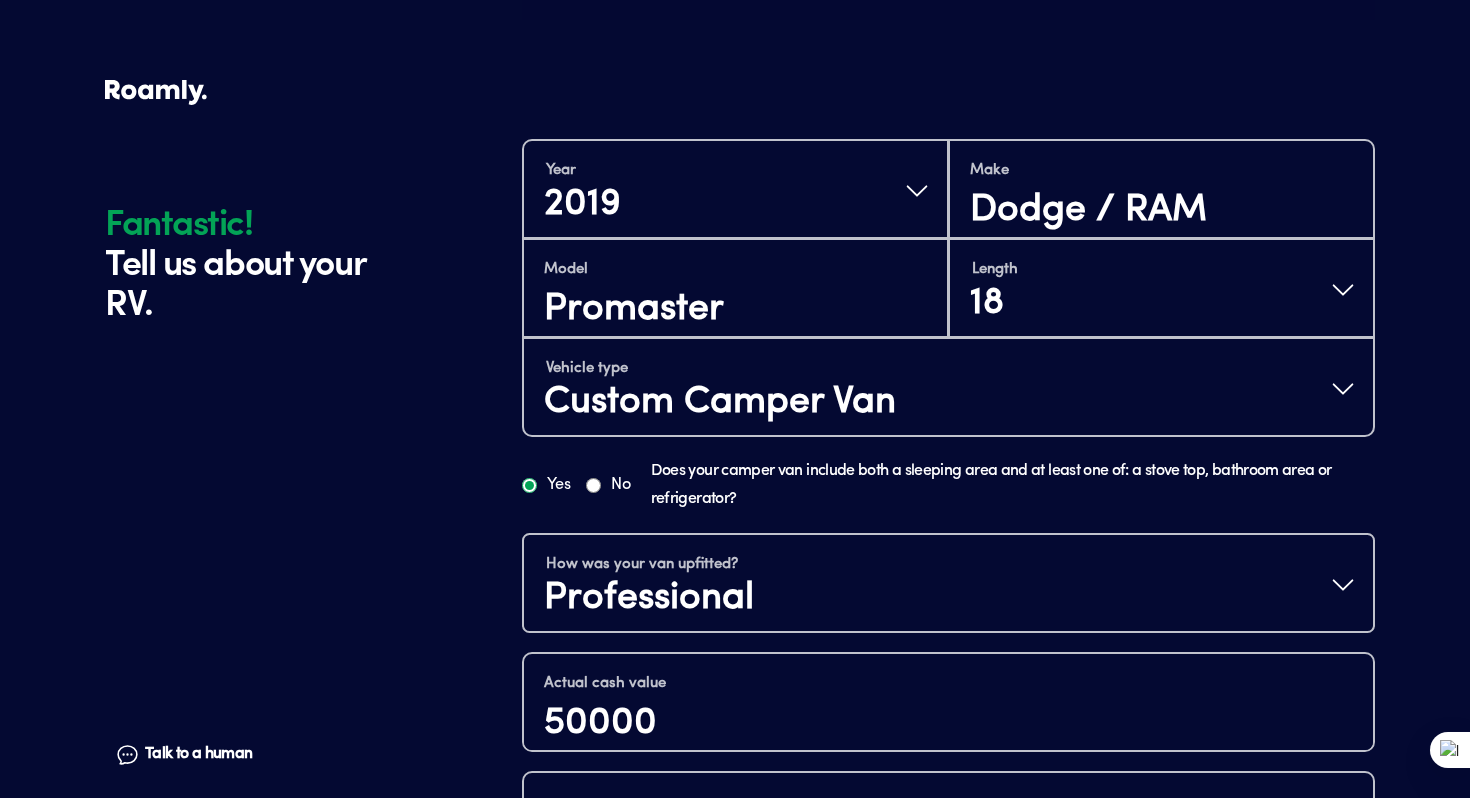 click on "Fantastic! Tell us about your RV. Talk to a human Chat" at bounding box center [308, 455] 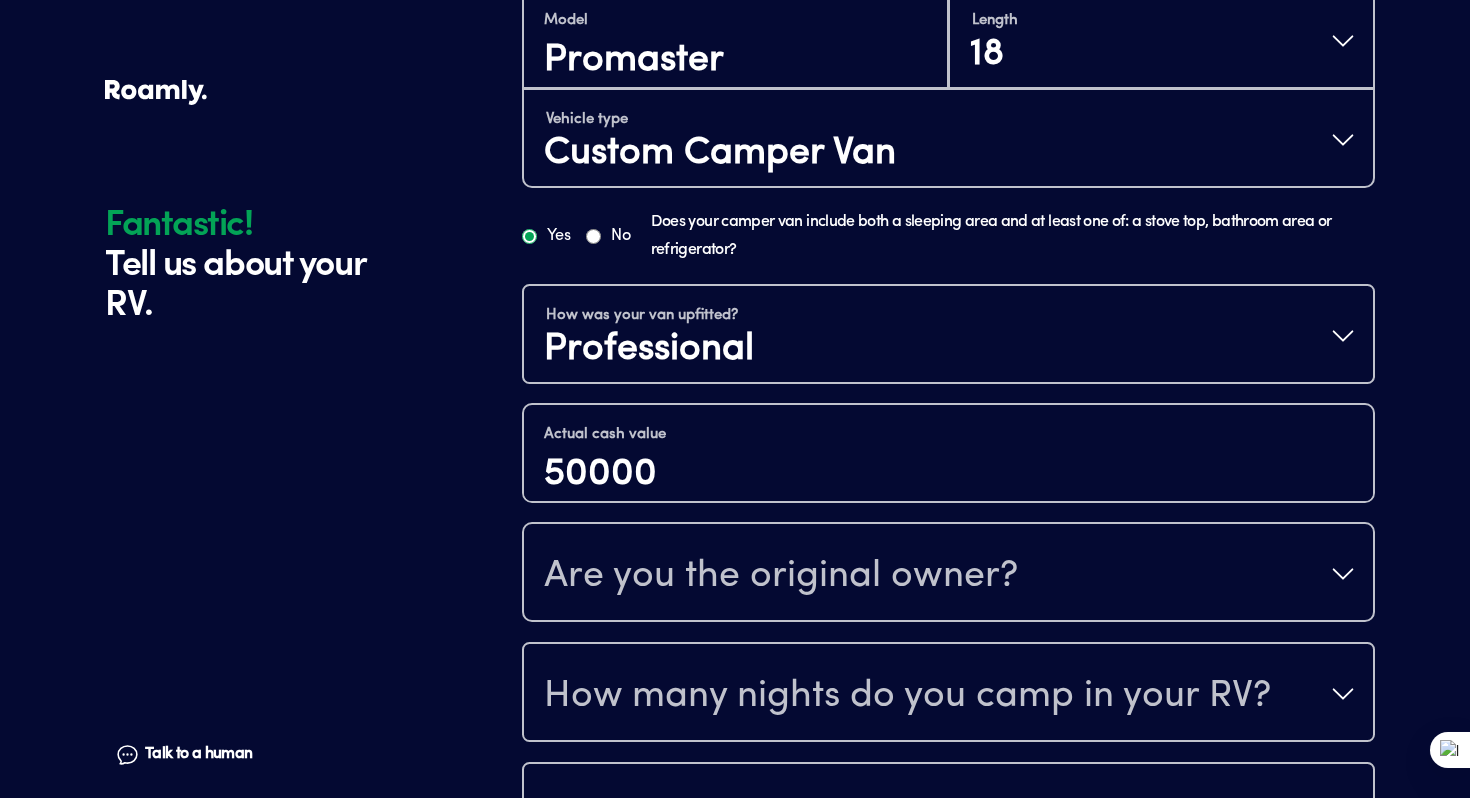 scroll, scrollTop: 643, scrollLeft: 0, axis: vertical 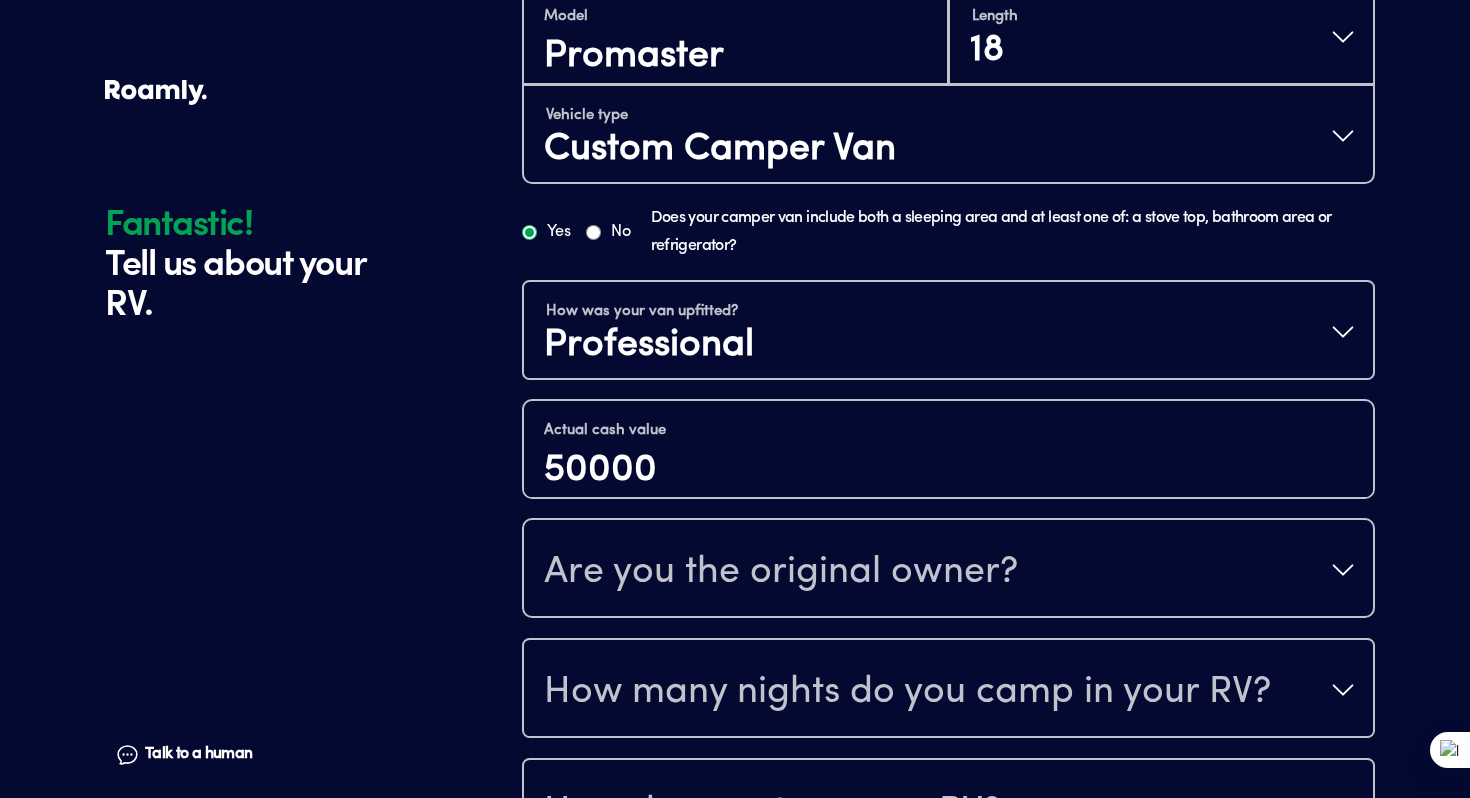 click on "Are you the original owner?" at bounding box center (781, 572) 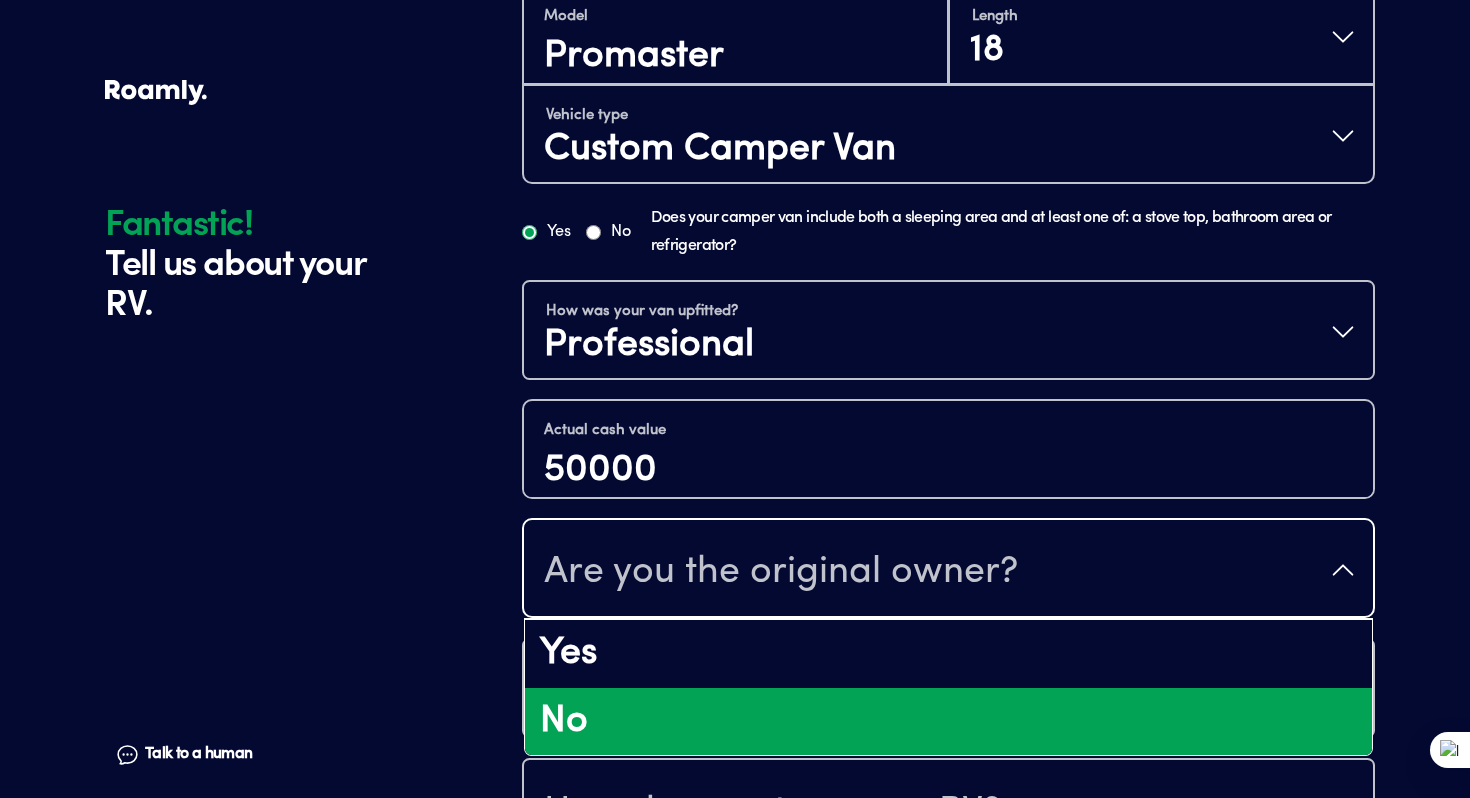 click on "No" at bounding box center [948, 722] 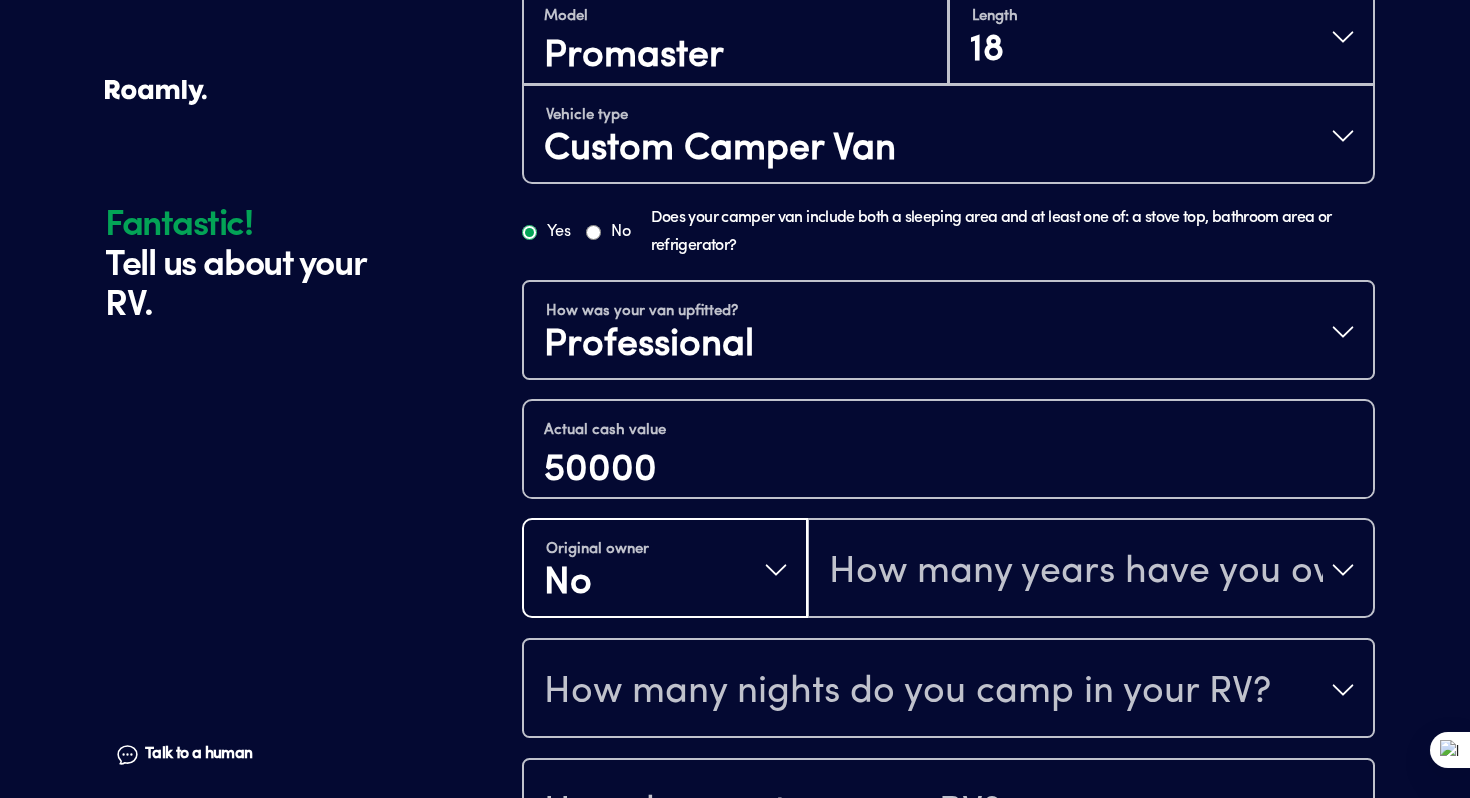 scroll, scrollTop: 664, scrollLeft: 0, axis: vertical 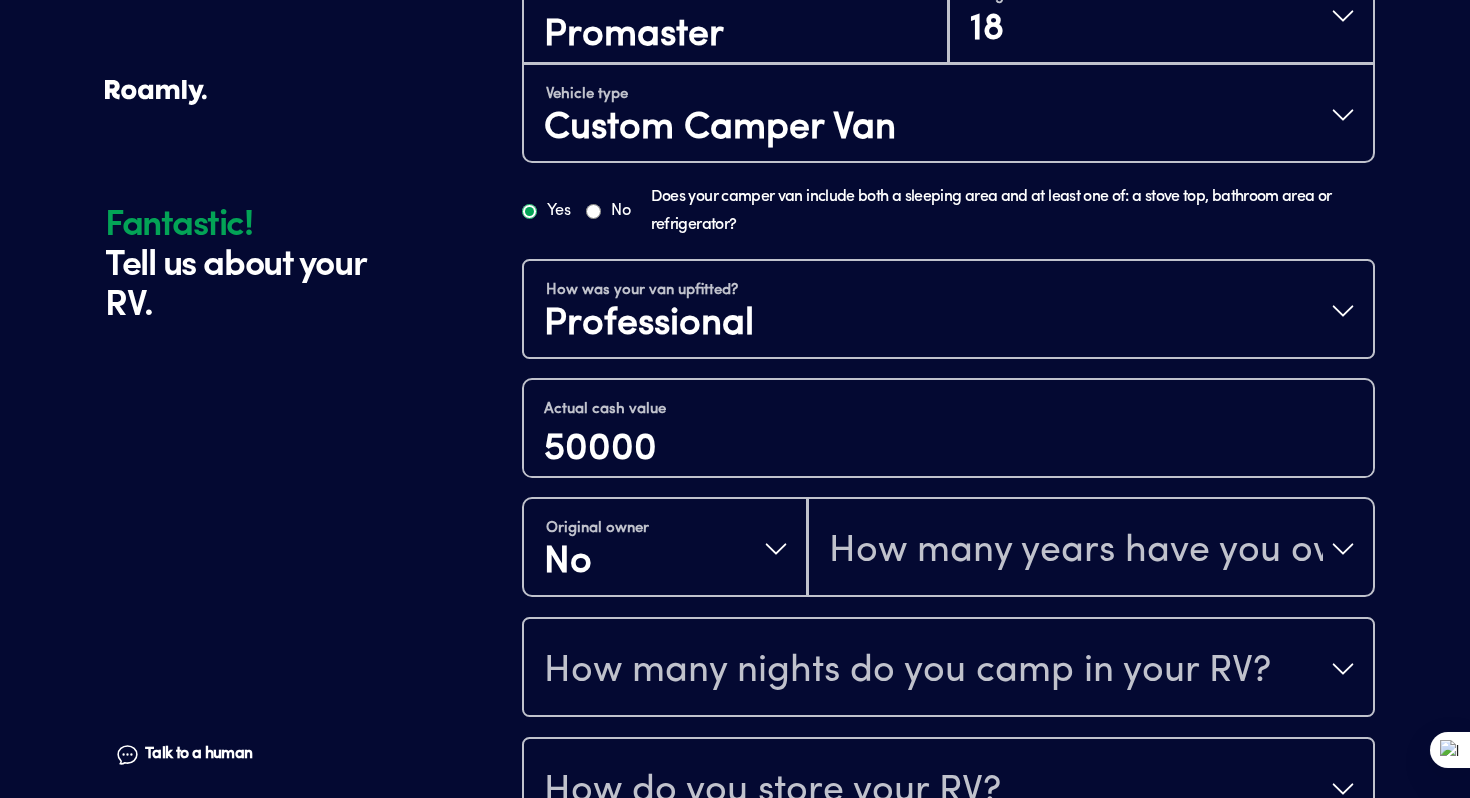 click on "How many years have you owned it?" at bounding box center [1076, 551] 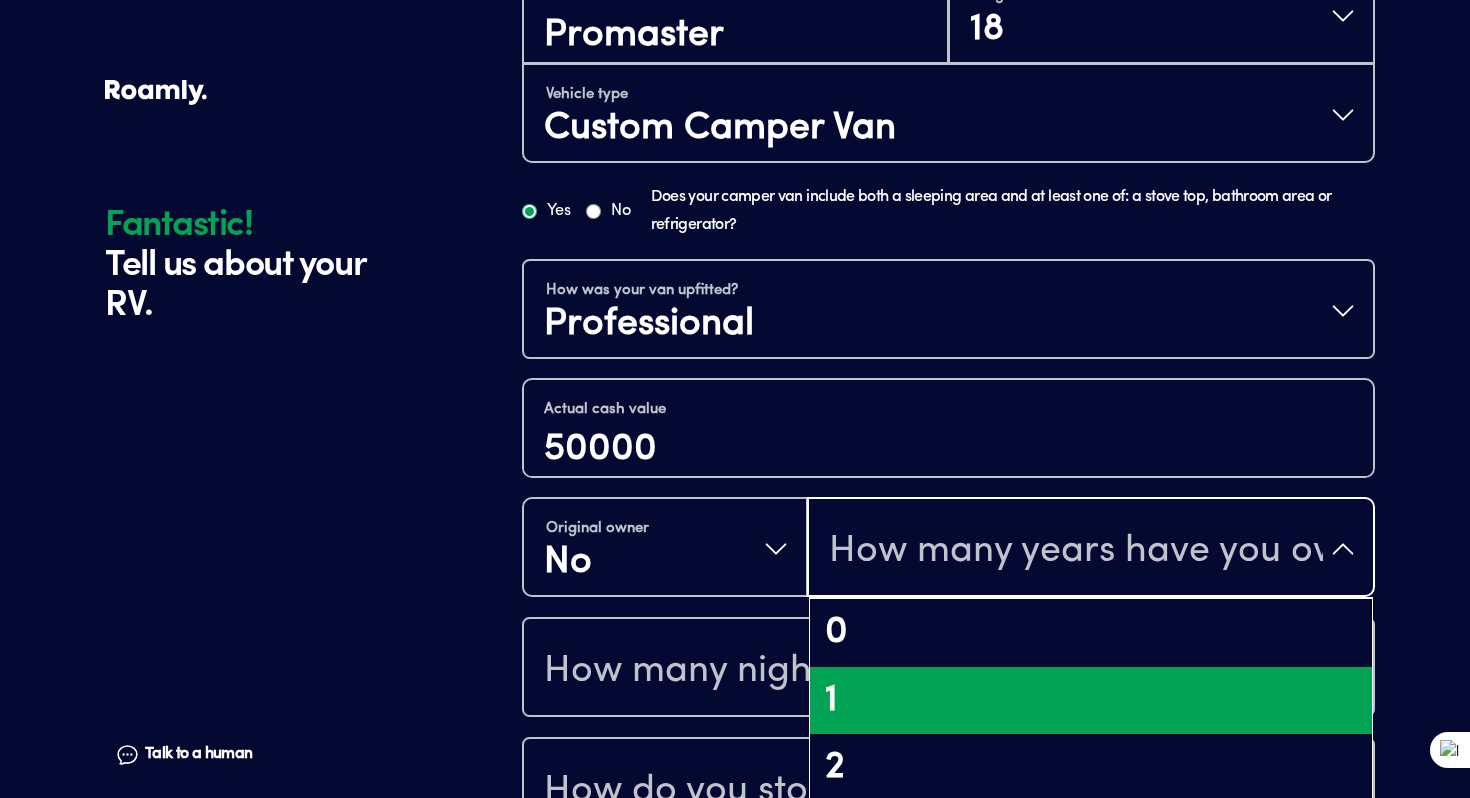 click on "1" at bounding box center (1091, 701) 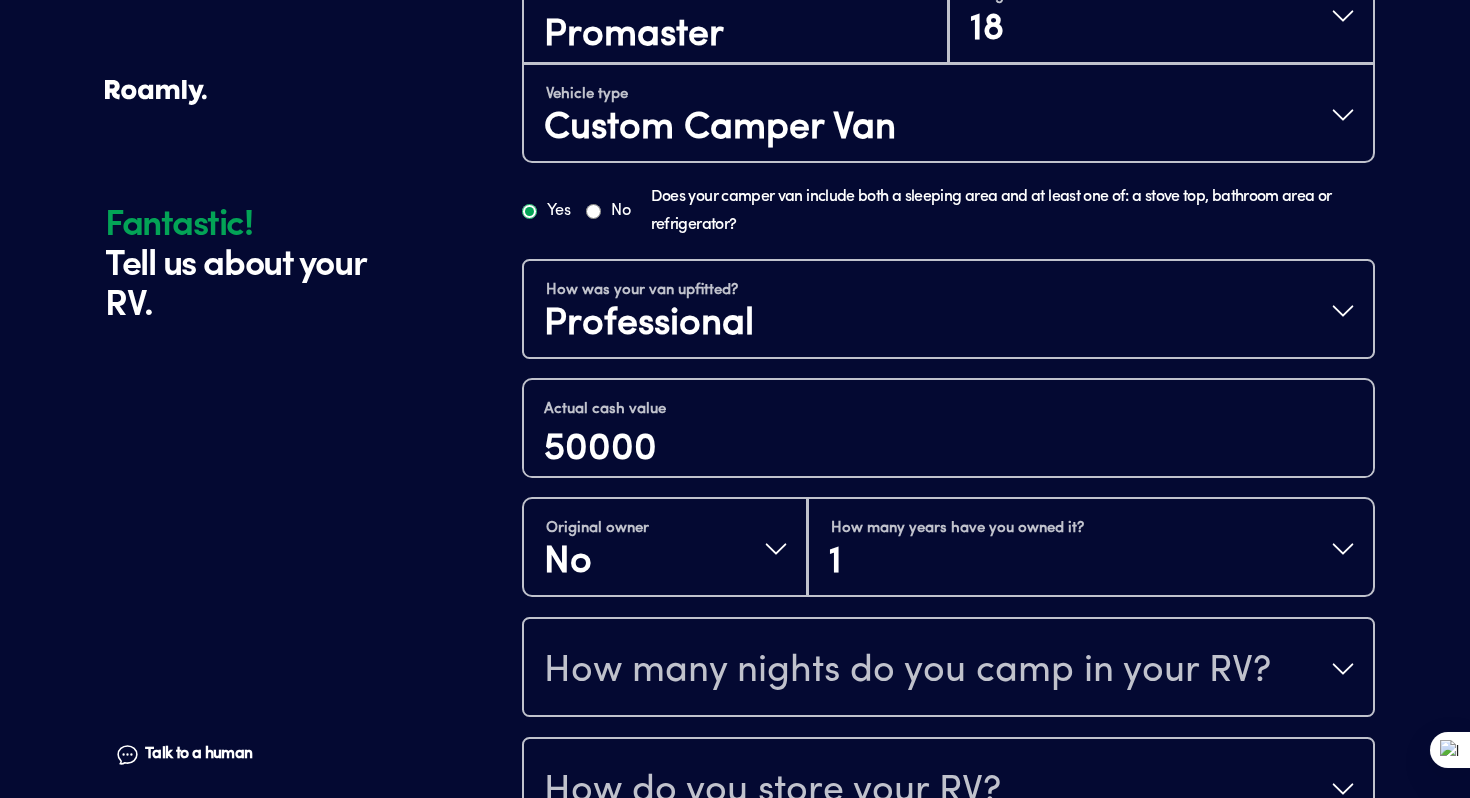 click on "How many nights do you camp in your RV?" at bounding box center [907, 671] 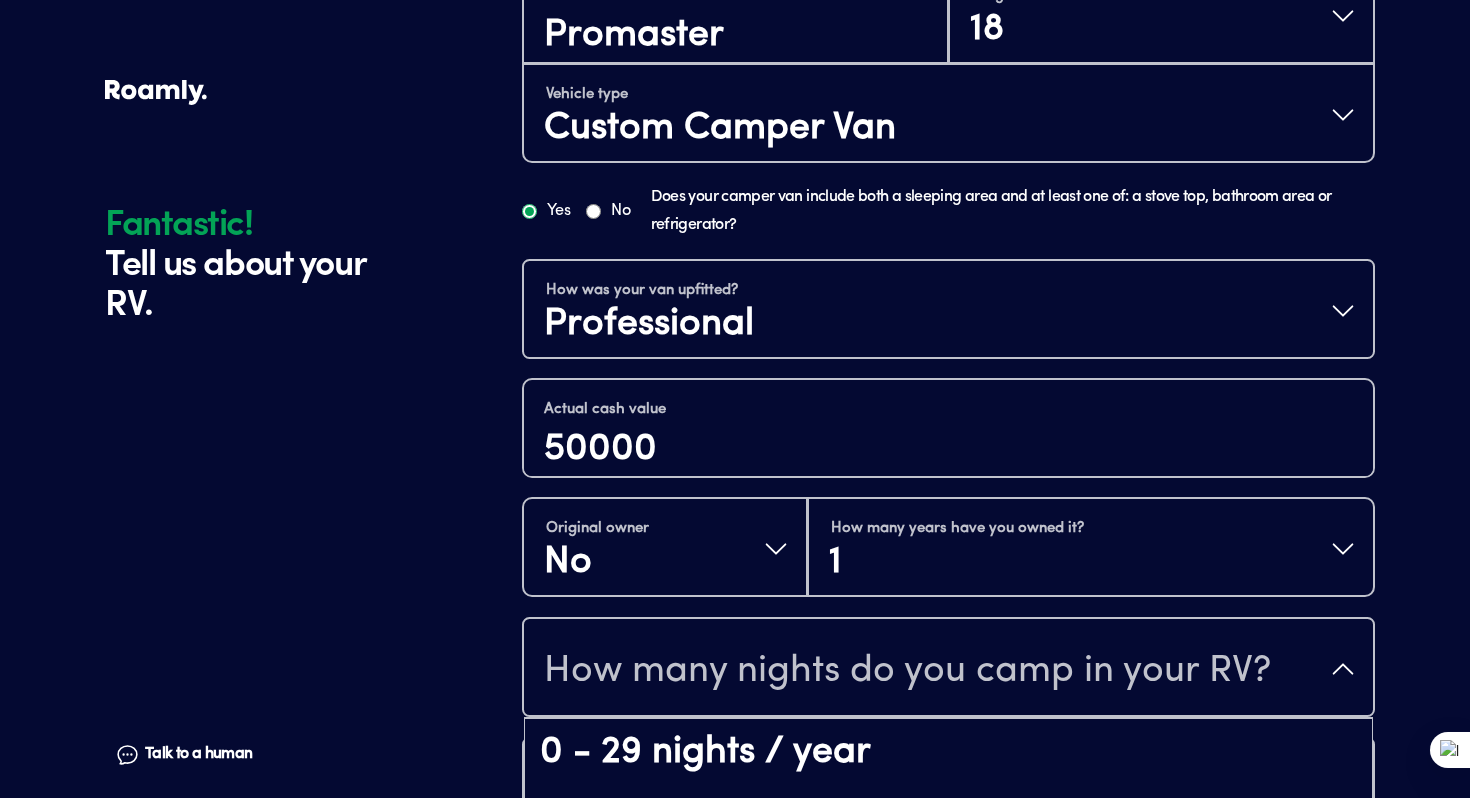 scroll, scrollTop: 41, scrollLeft: 0, axis: vertical 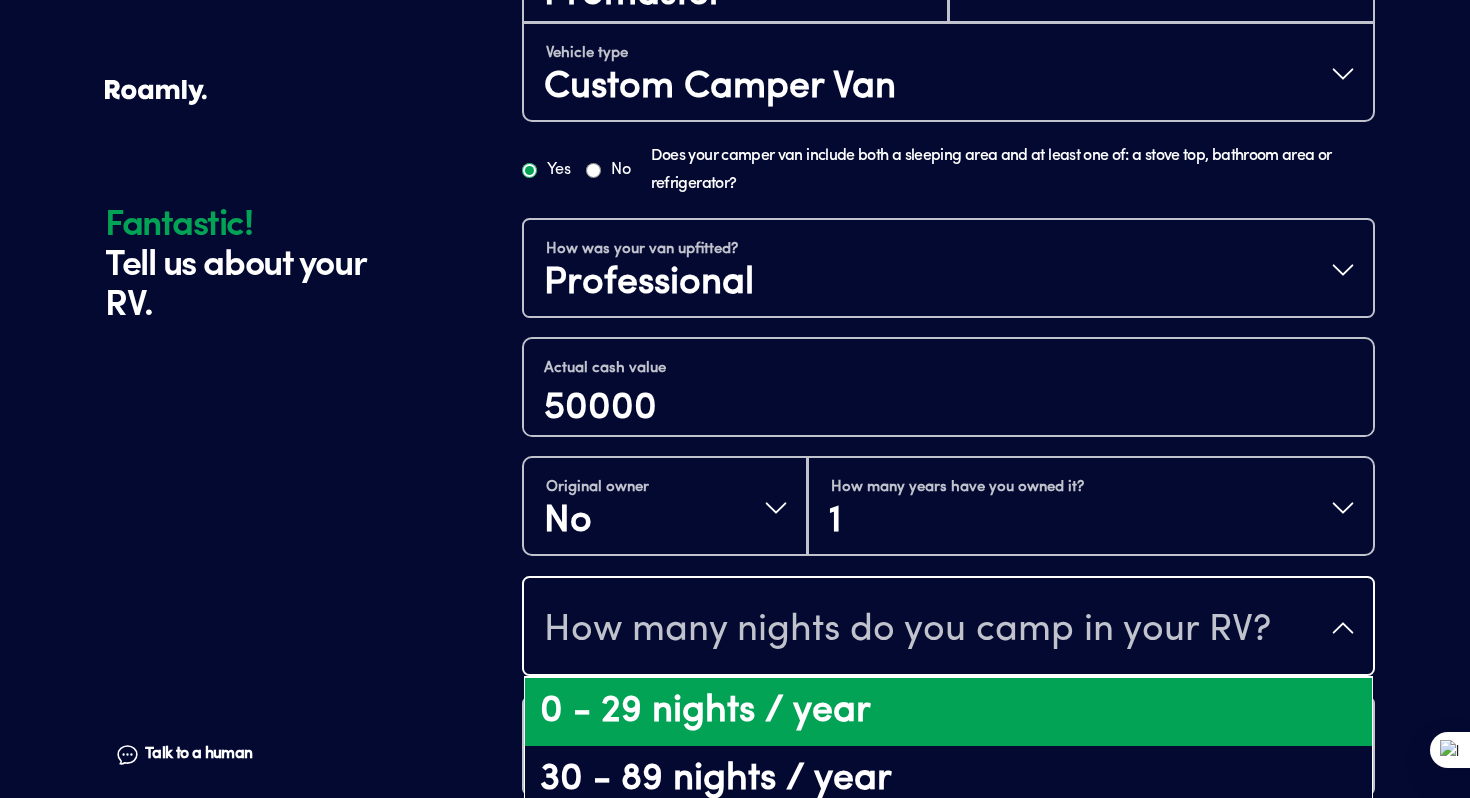 click on "0 - 29 nights / year" at bounding box center (948, 712) 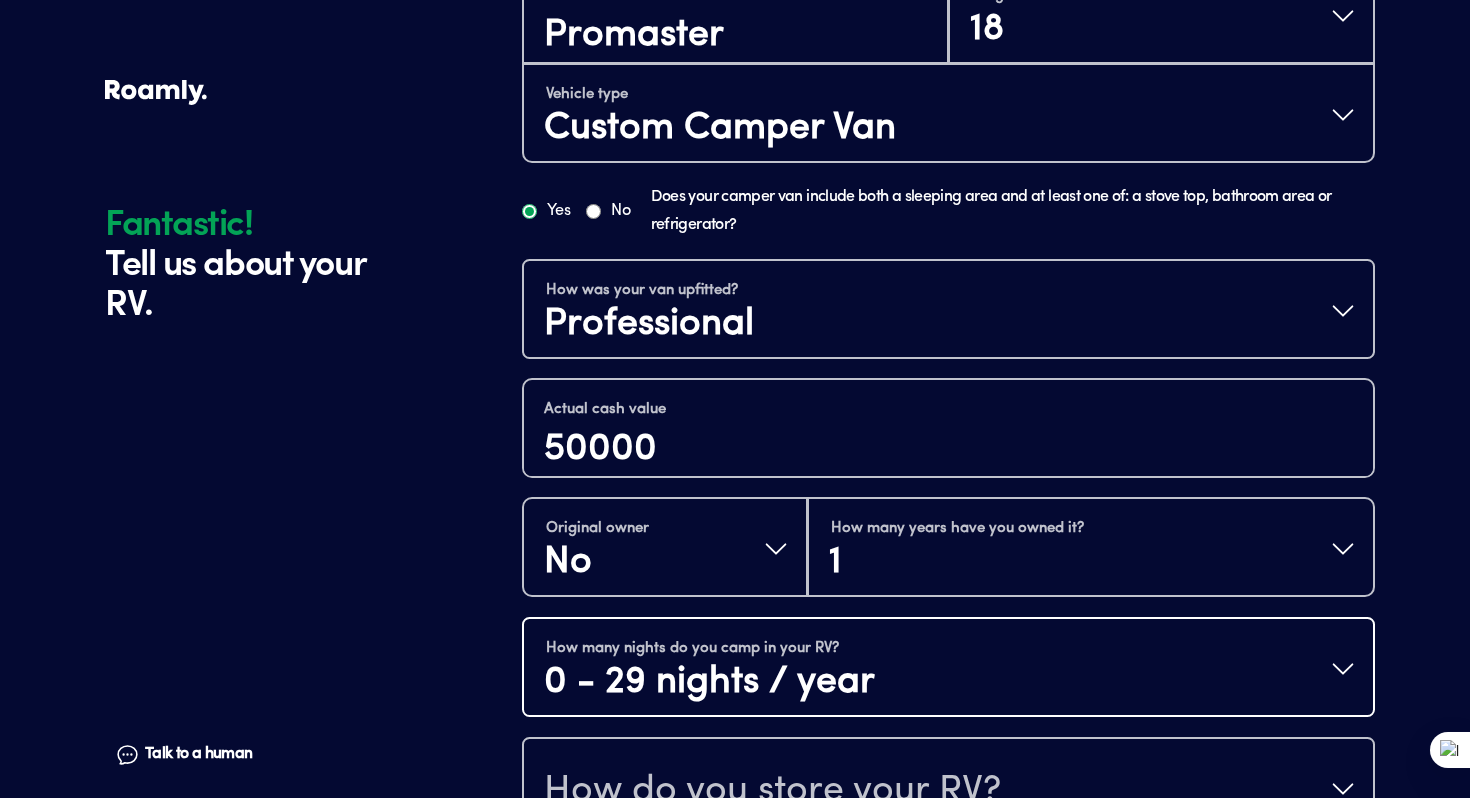 scroll, scrollTop: 793, scrollLeft: 0, axis: vertical 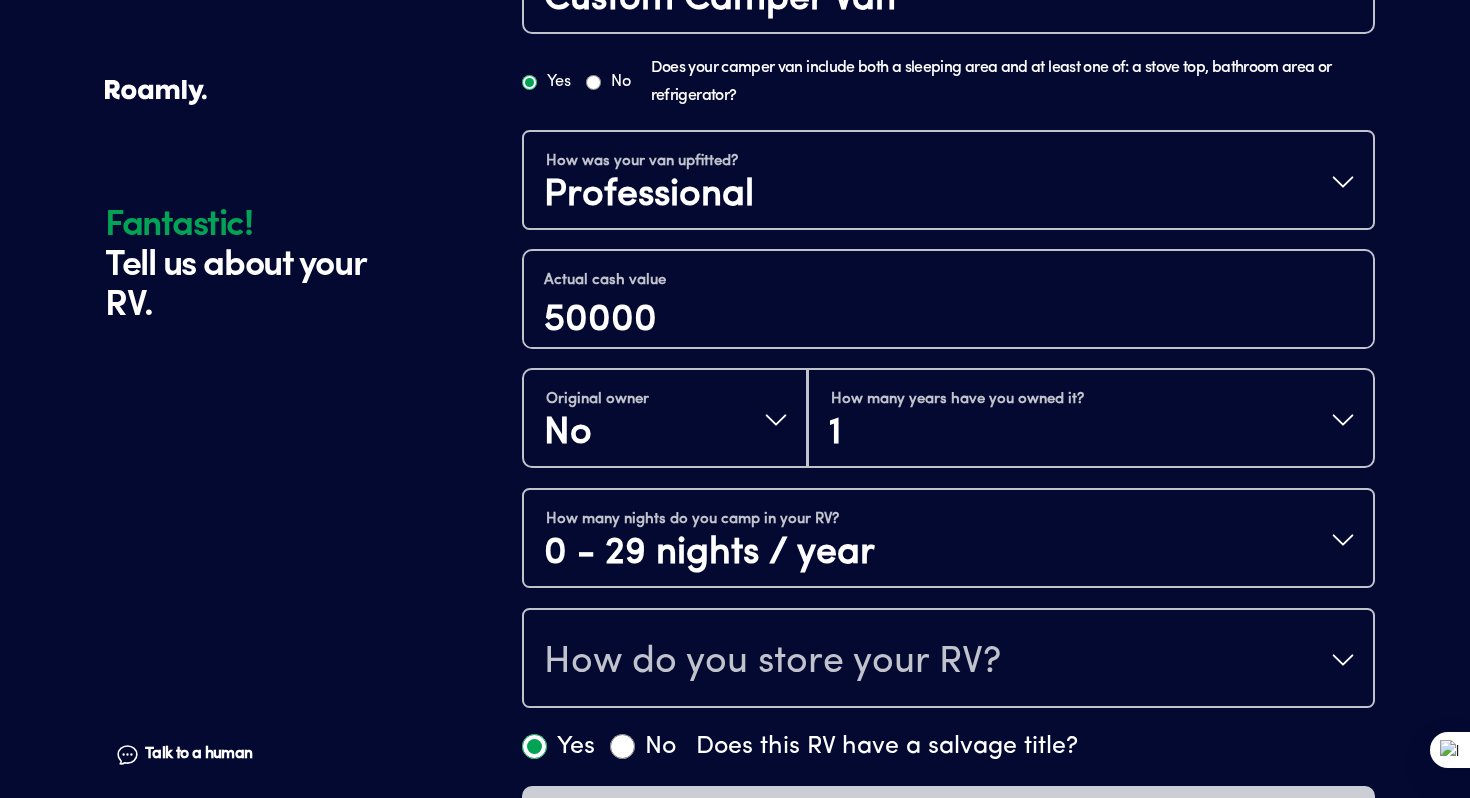 click on "How do you store your RV?" at bounding box center [772, 662] 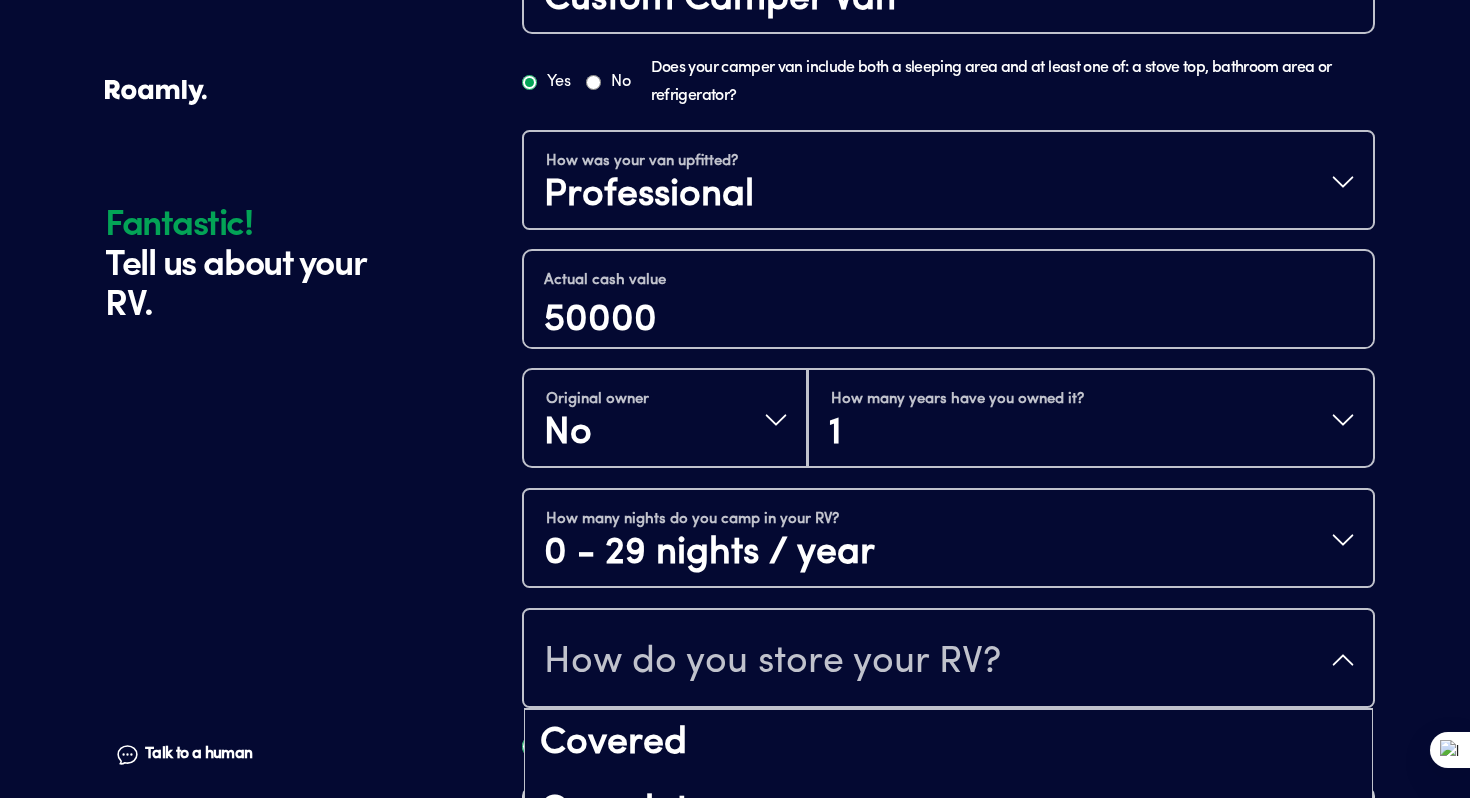scroll, scrollTop: 26, scrollLeft: 0, axis: vertical 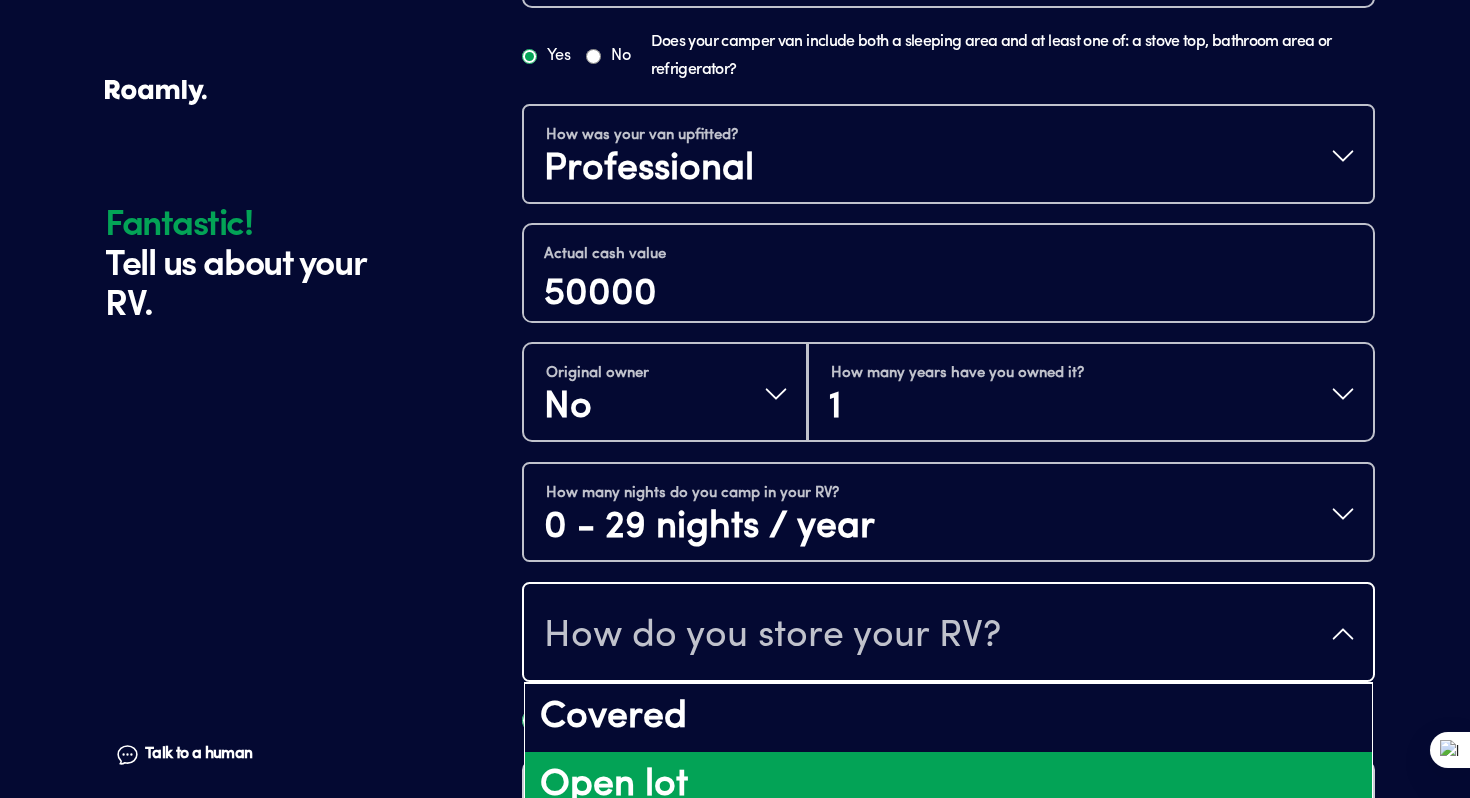 click on "Open lot" at bounding box center (948, 786) 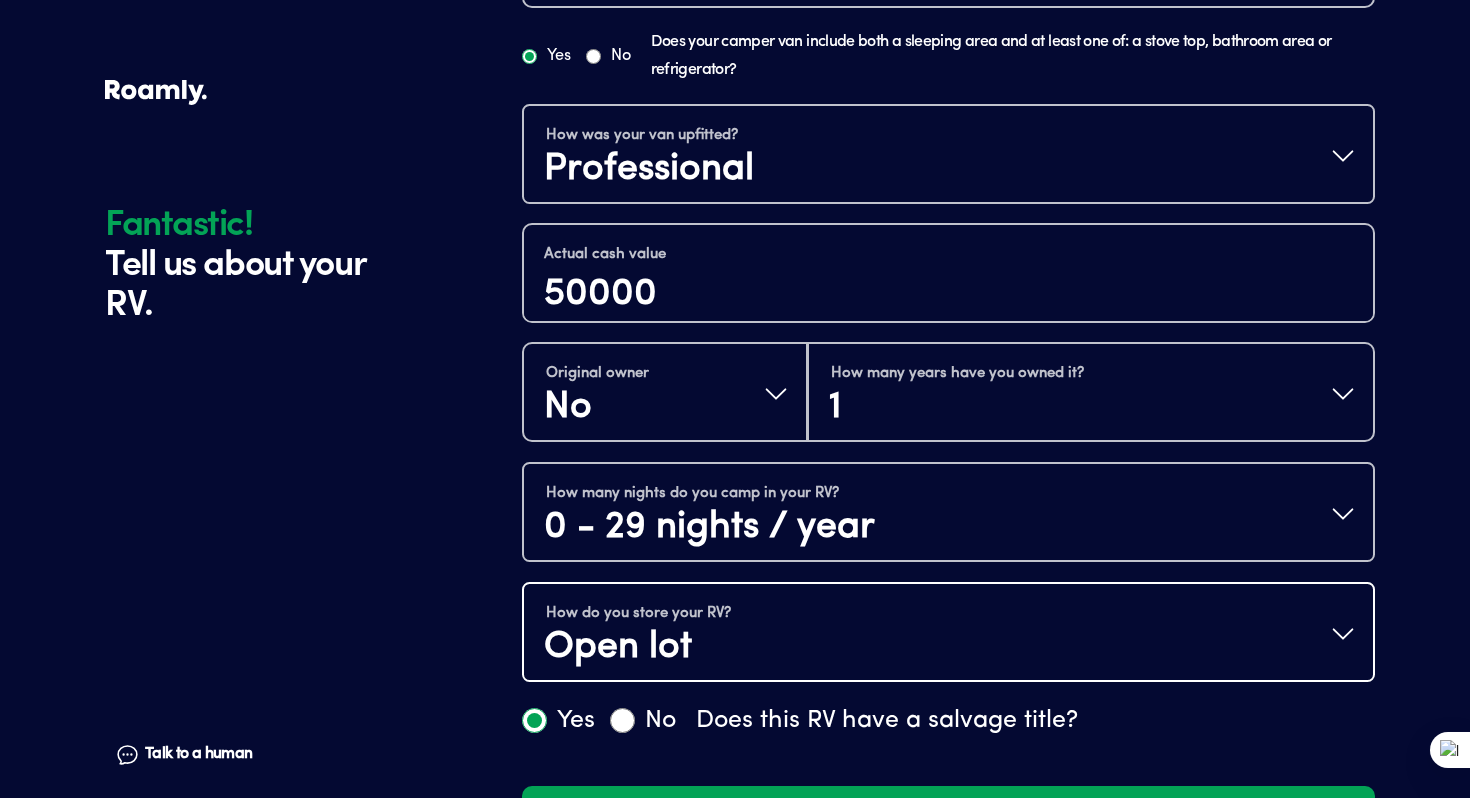 scroll, scrollTop: 814, scrollLeft: 0, axis: vertical 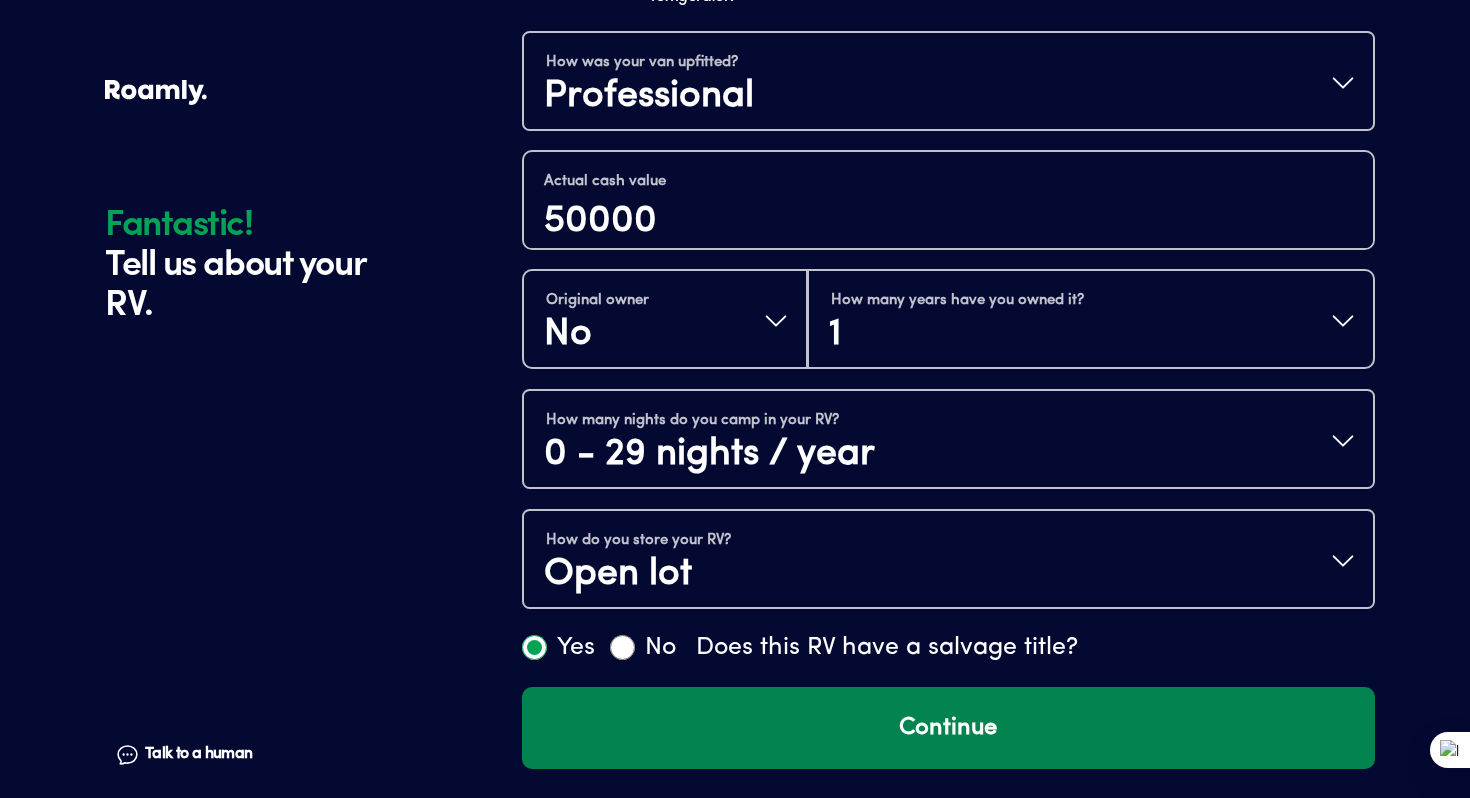 click on "Continue" at bounding box center [948, 728] 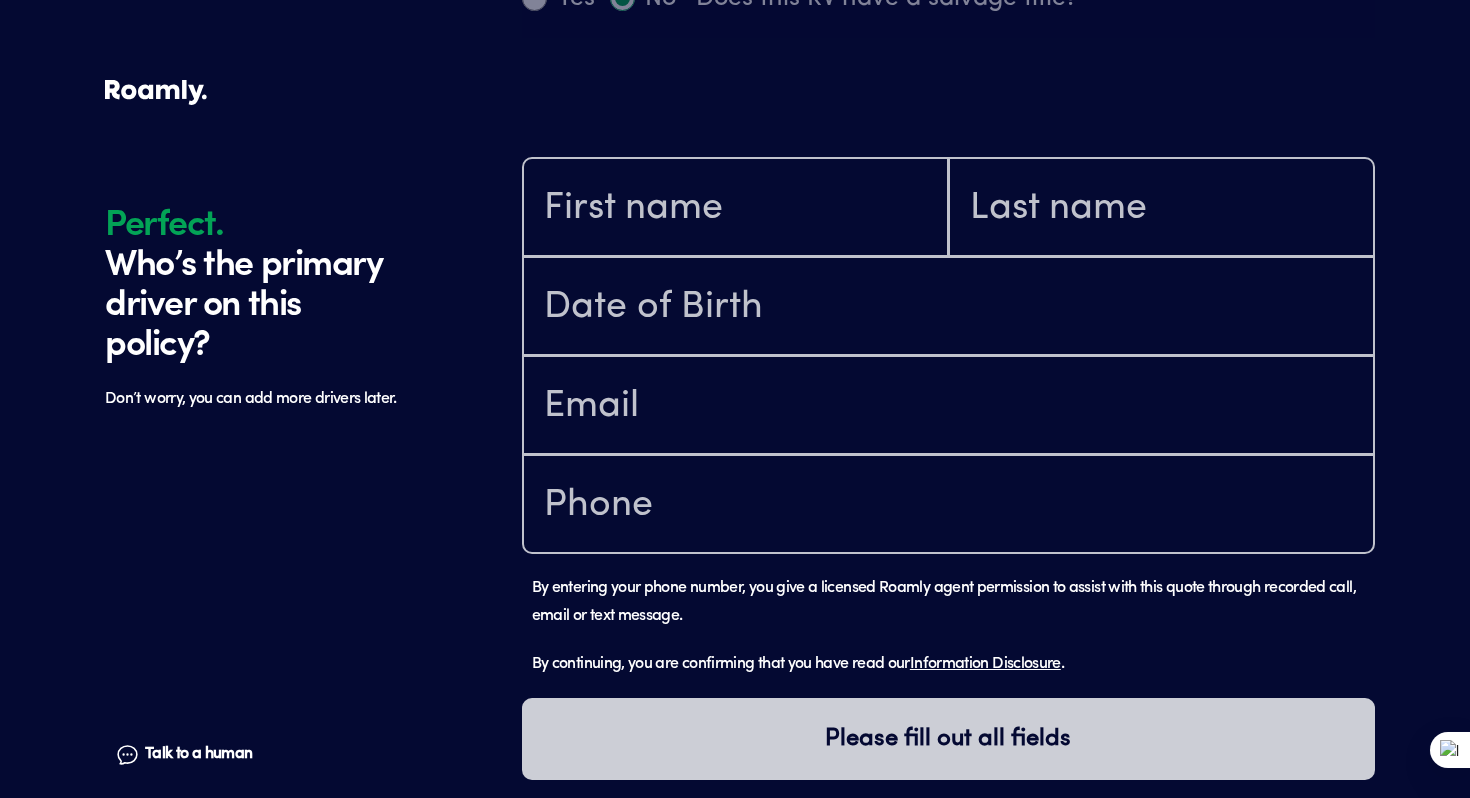 scroll, scrollTop: 1592, scrollLeft: 0, axis: vertical 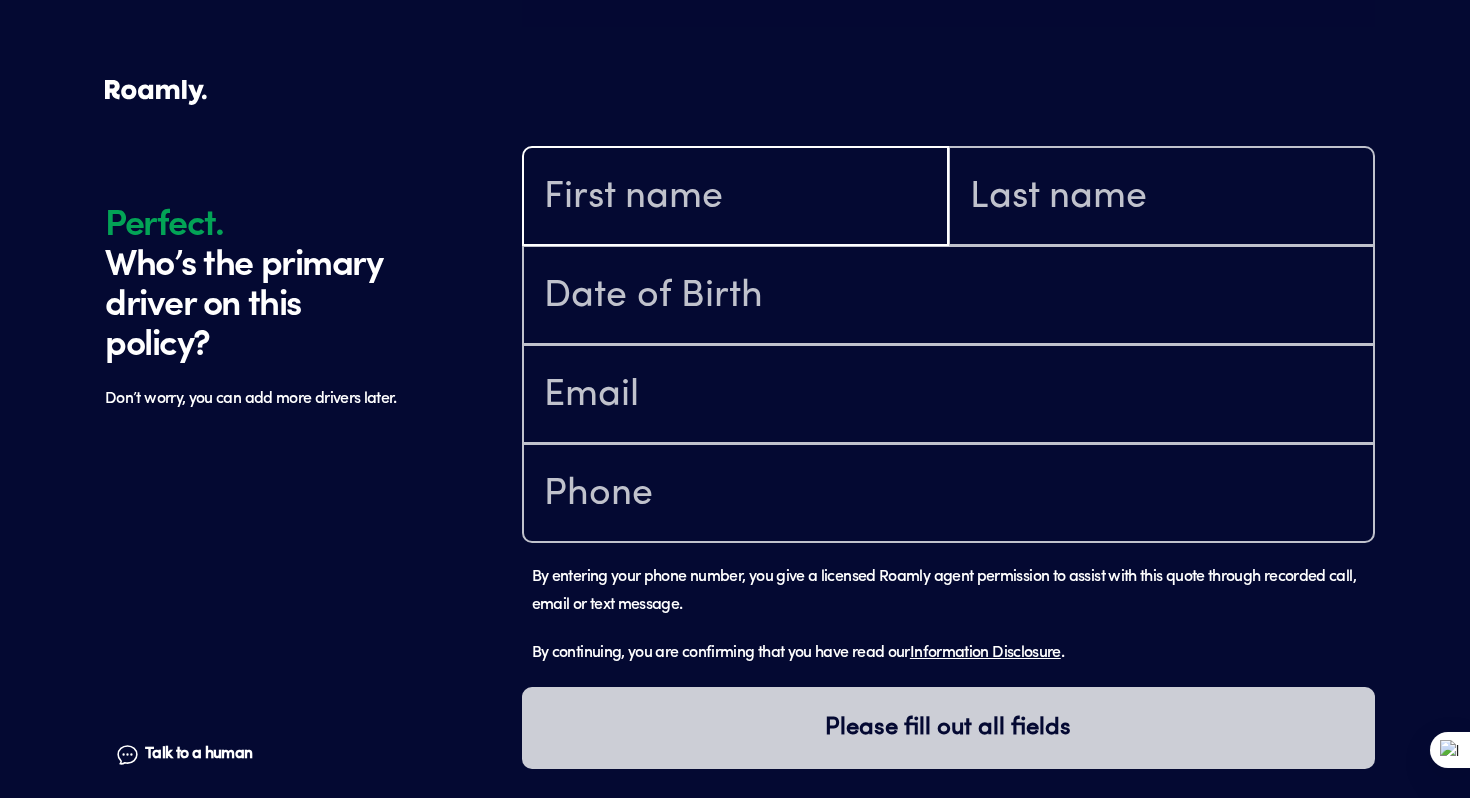 click at bounding box center [735, 198] 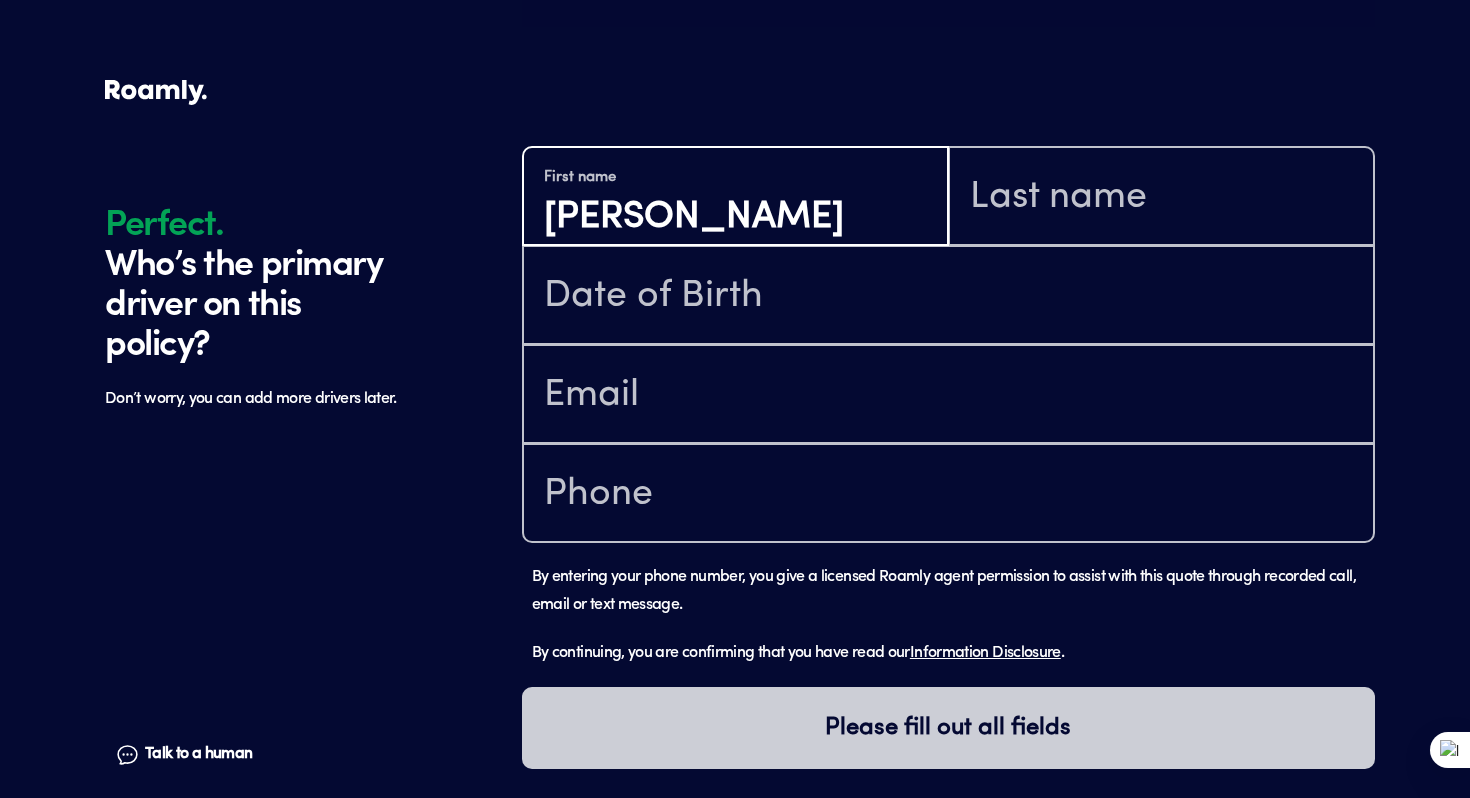 type on "[PERSON_NAME]" 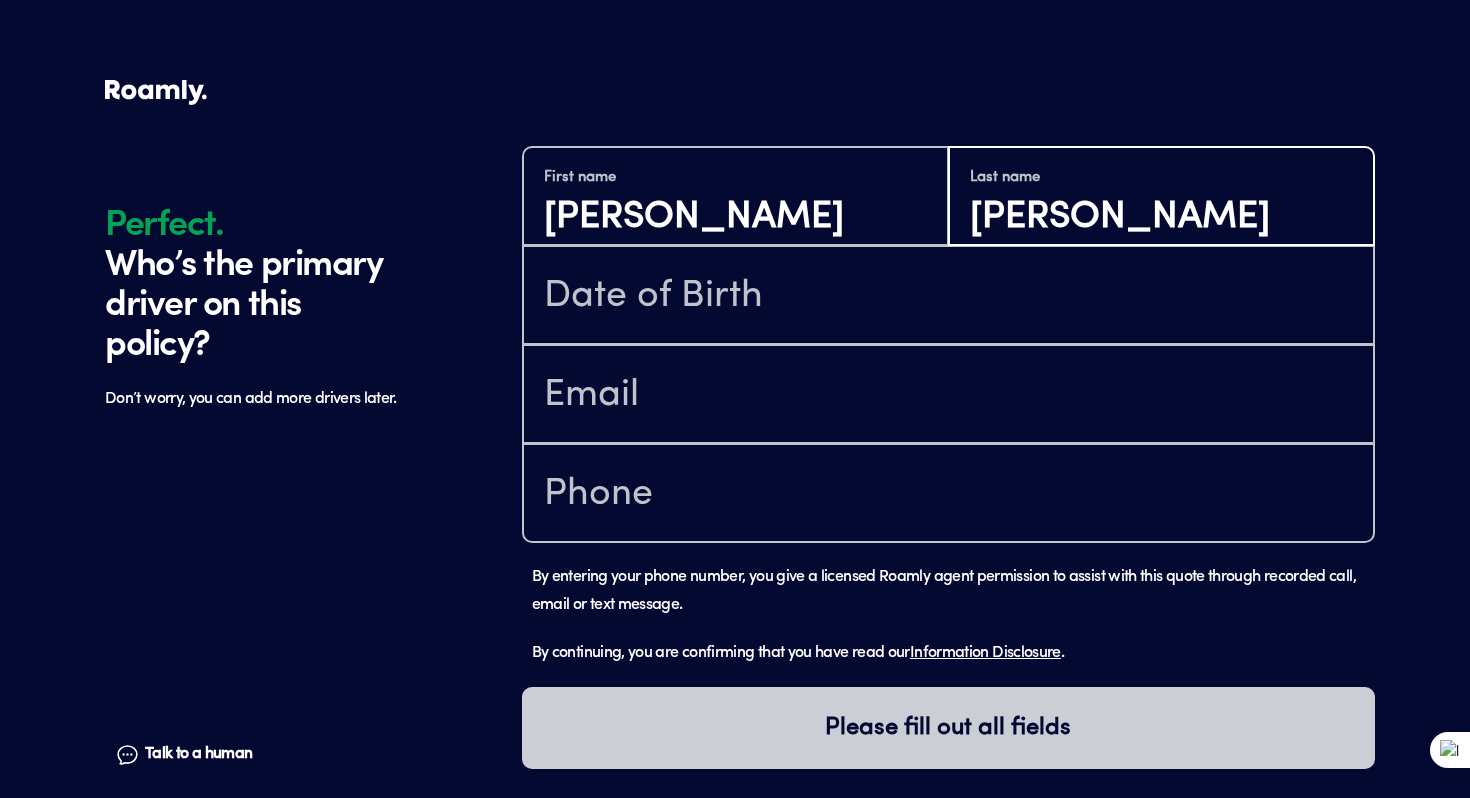 type on "[PERSON_NAME]" 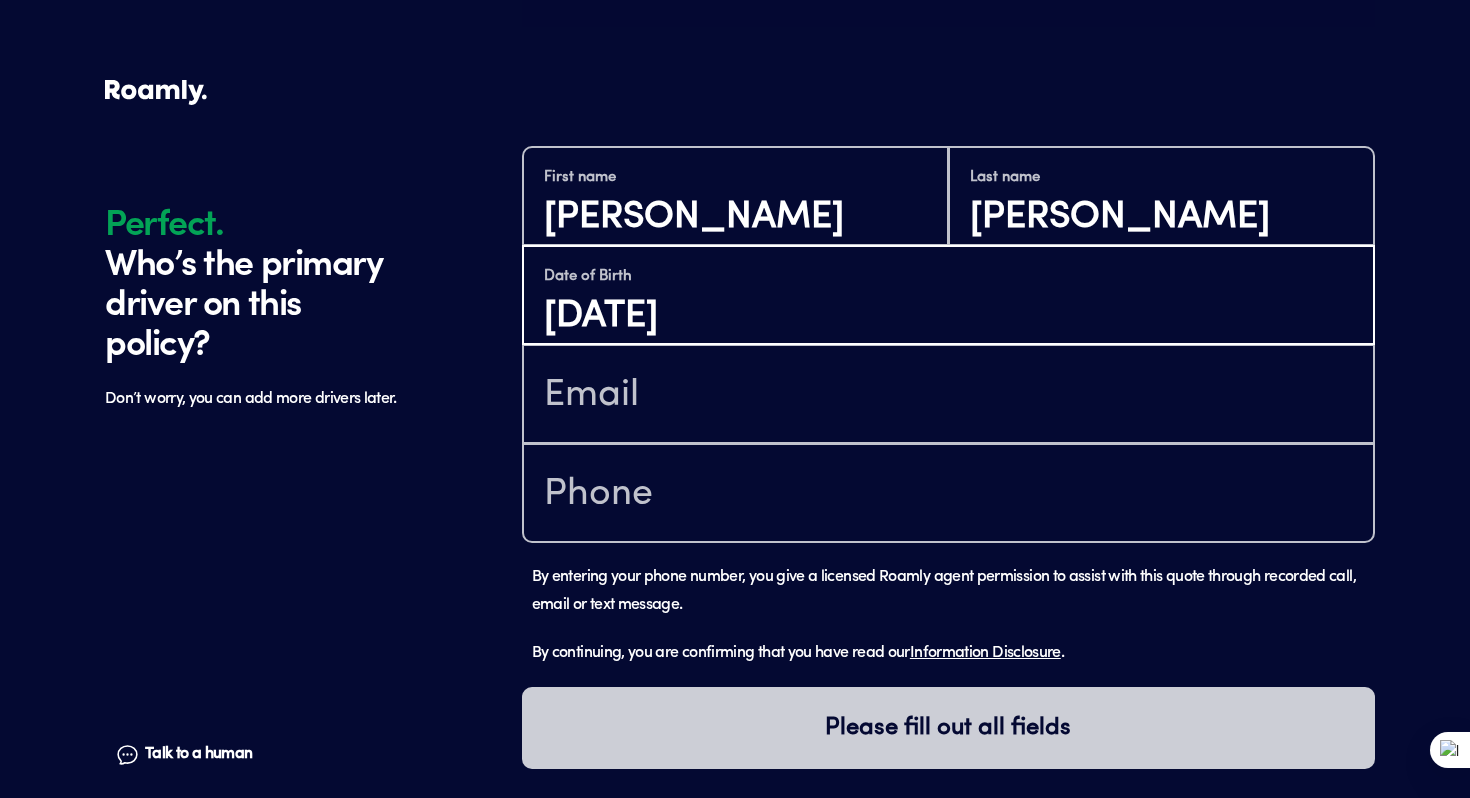 type on "[DATE]" 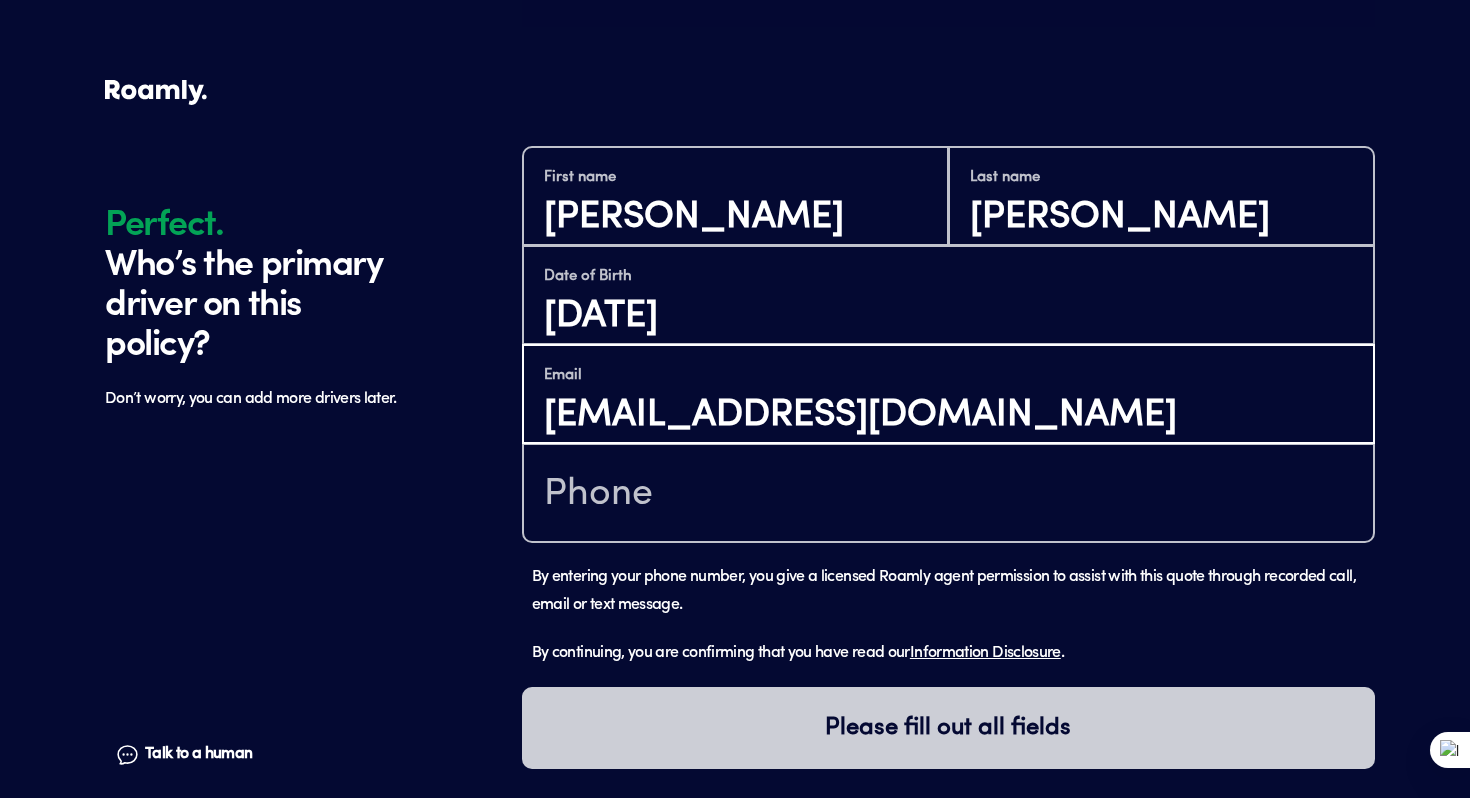 type on "[EMAIL_ADDRESS][DOMAIN_NAME]" 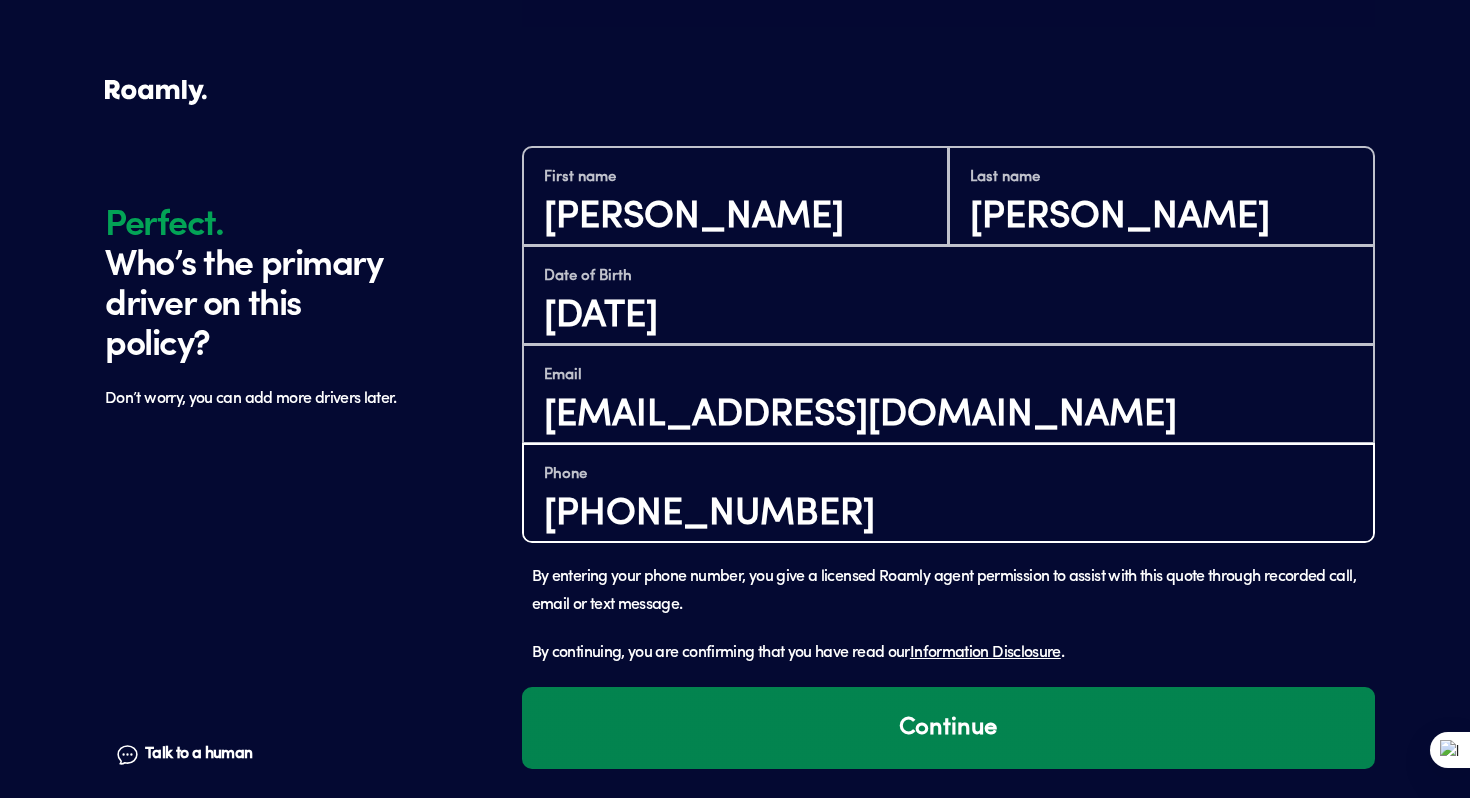 type on "[PHONE_NUMBER]" 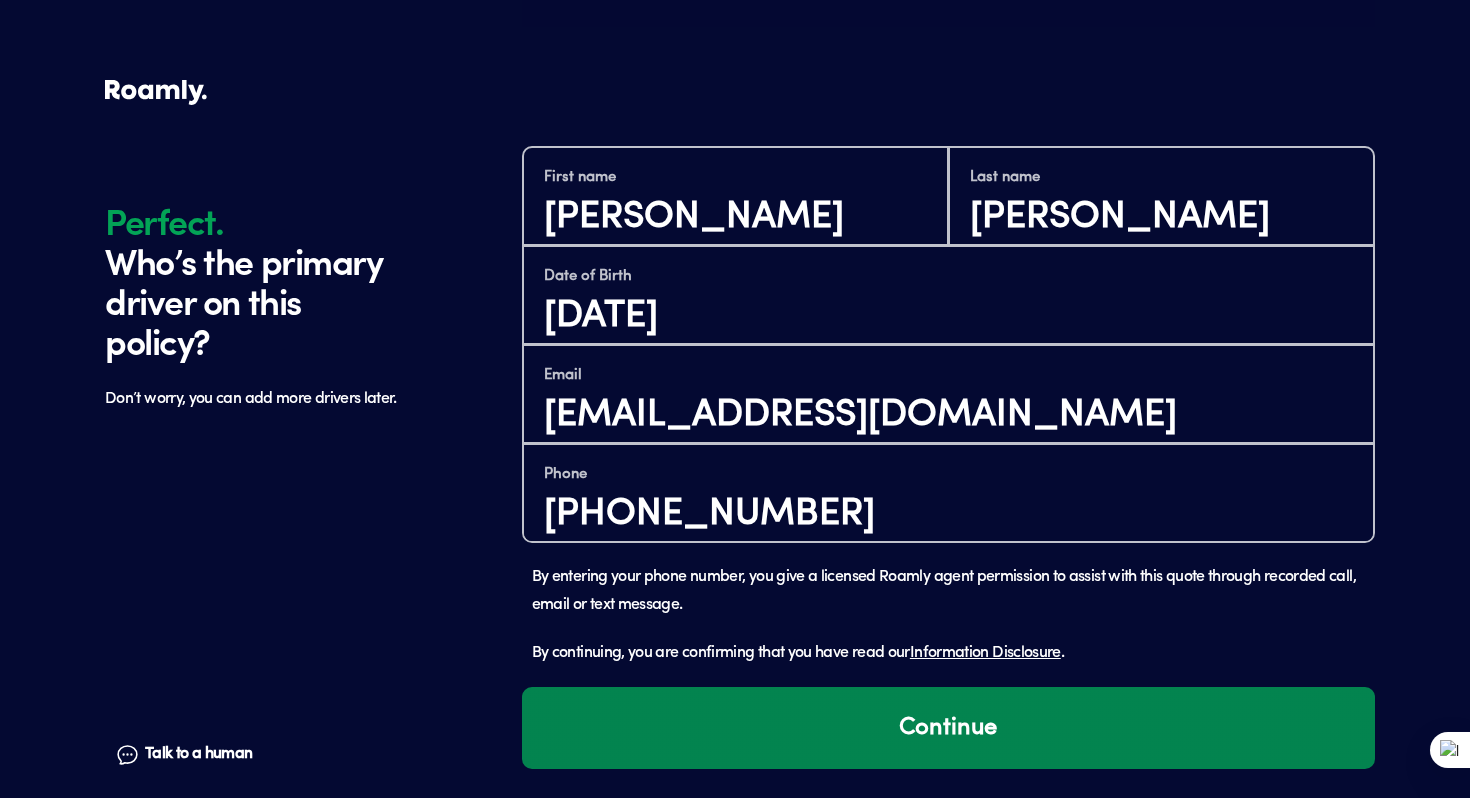 click on "Continue" at bounding box center (948, 728) 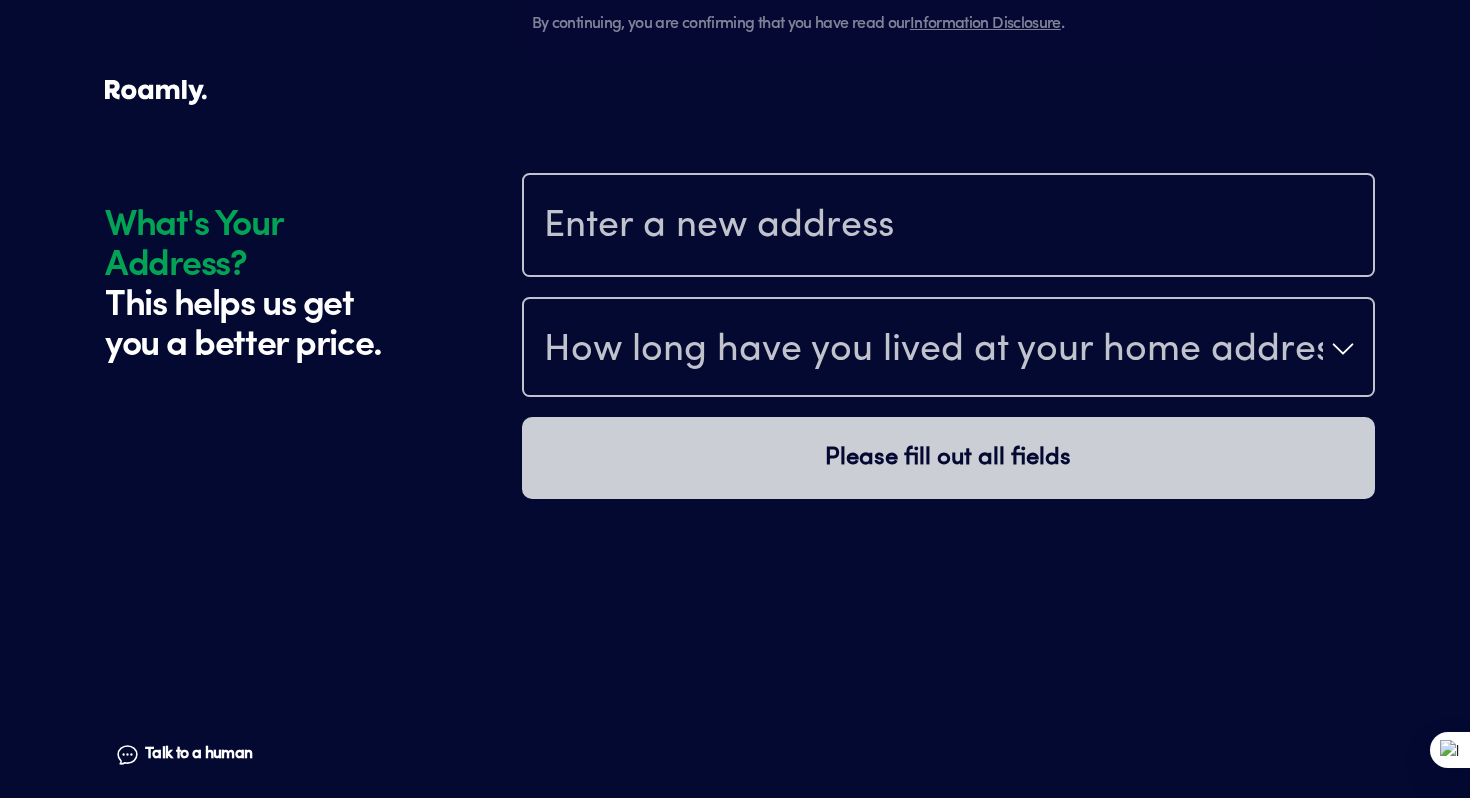 scroll, scrollTop: 2269, scrollLeft: 0, axis: vertical 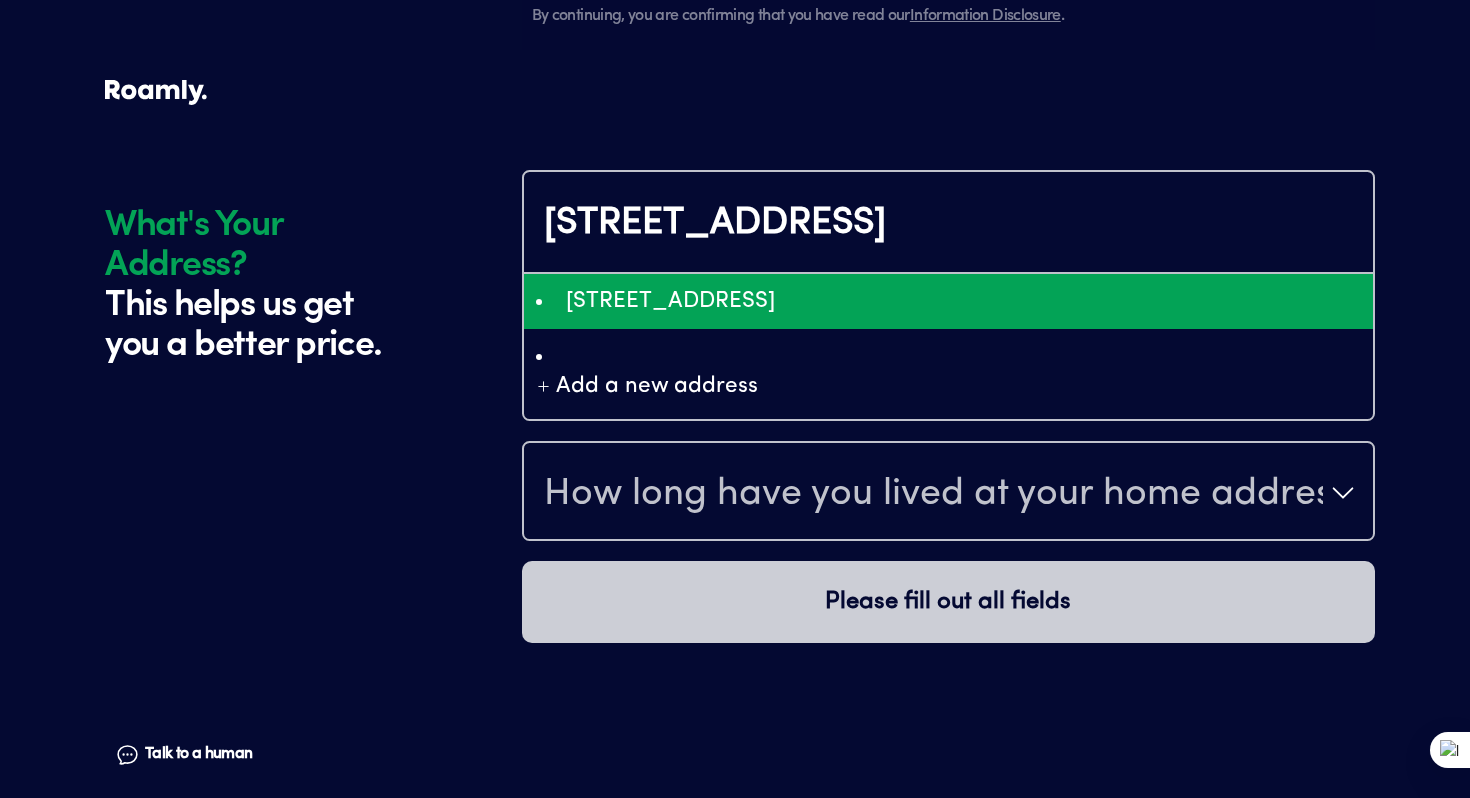 type on "ChIJDT_XLBxEmYARM4nw37-f5Yc" 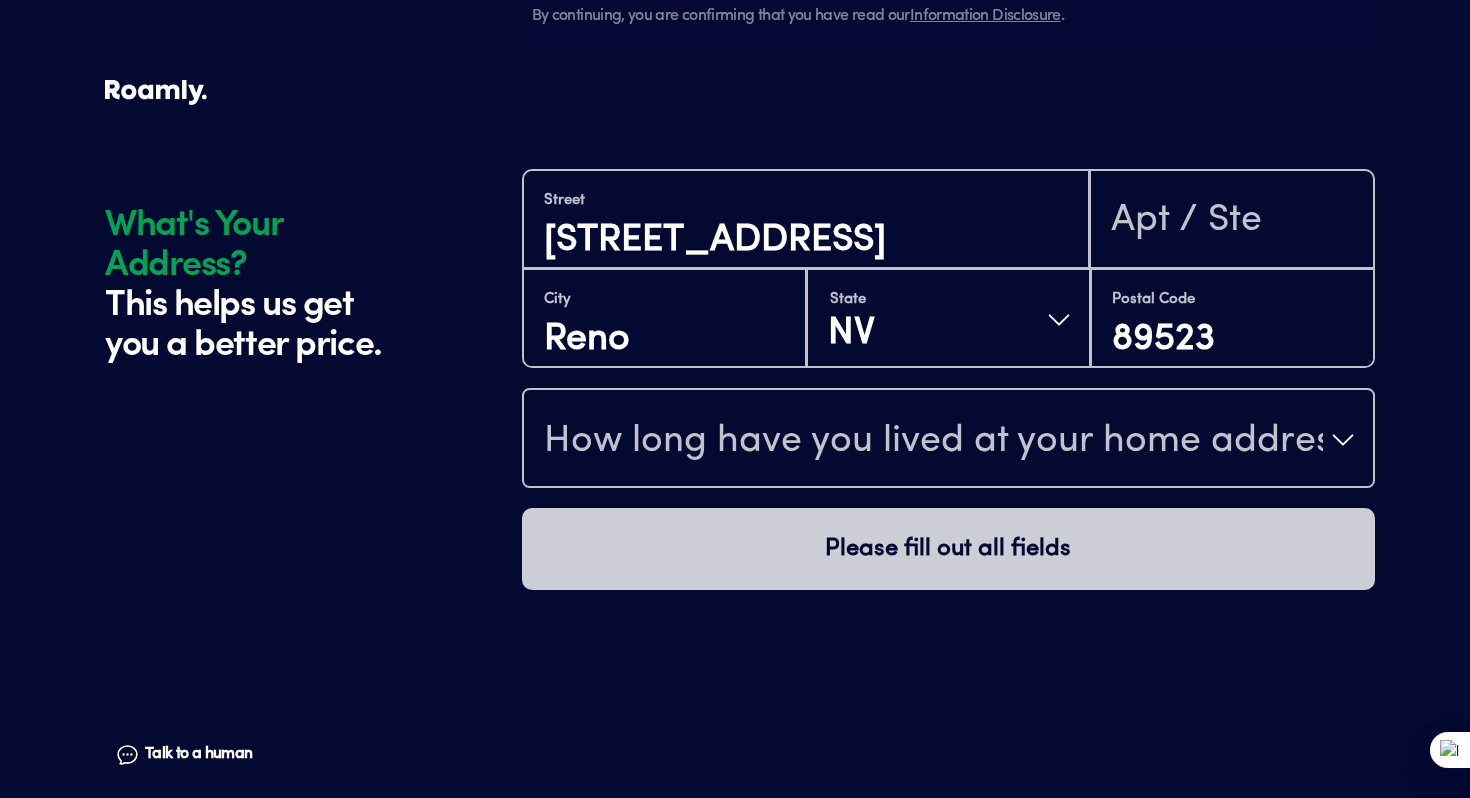 click on "How long have you lived at your home address?" at bounding box center (933, 442) 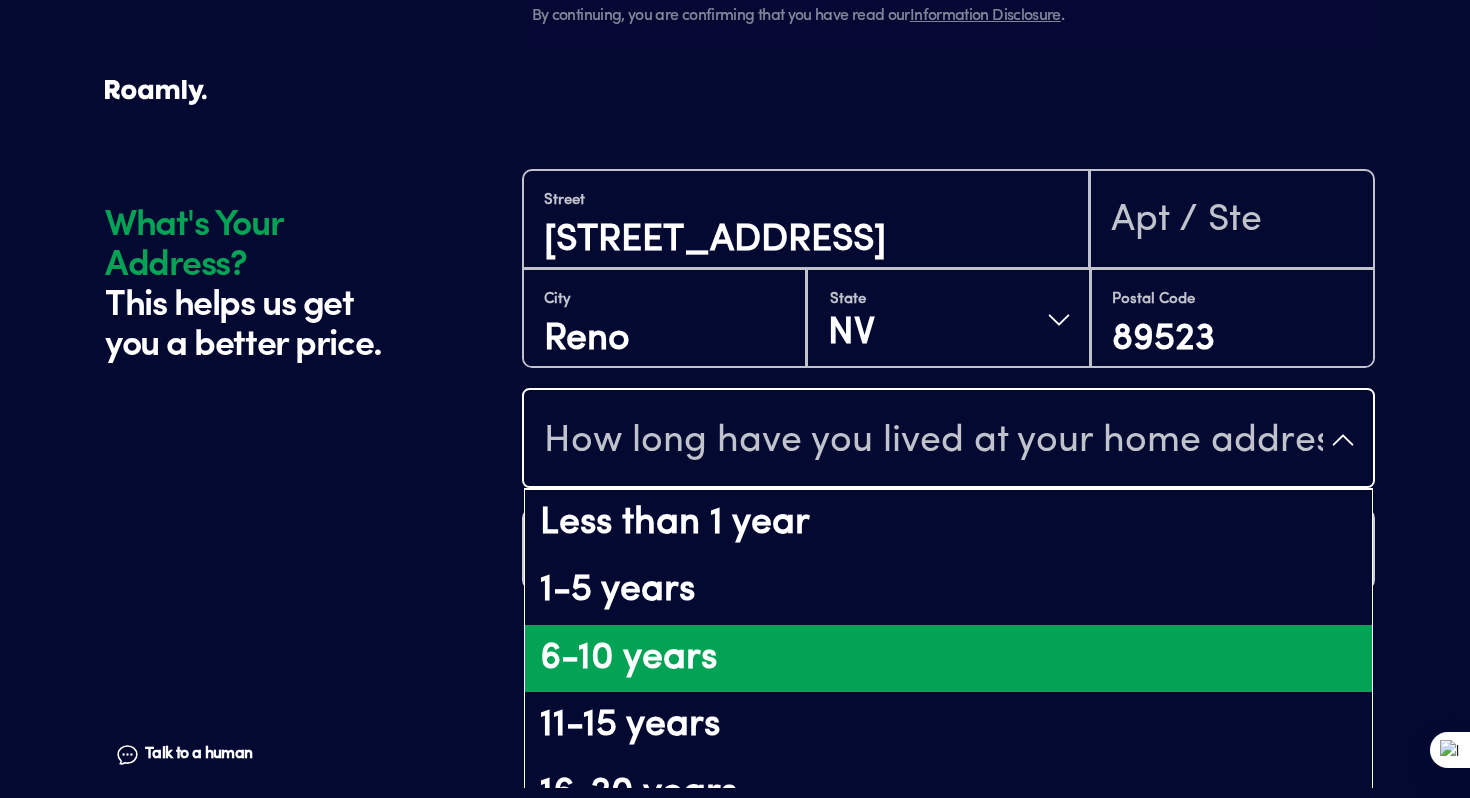 click on "6-10 years" at bounding box center [948, 659] 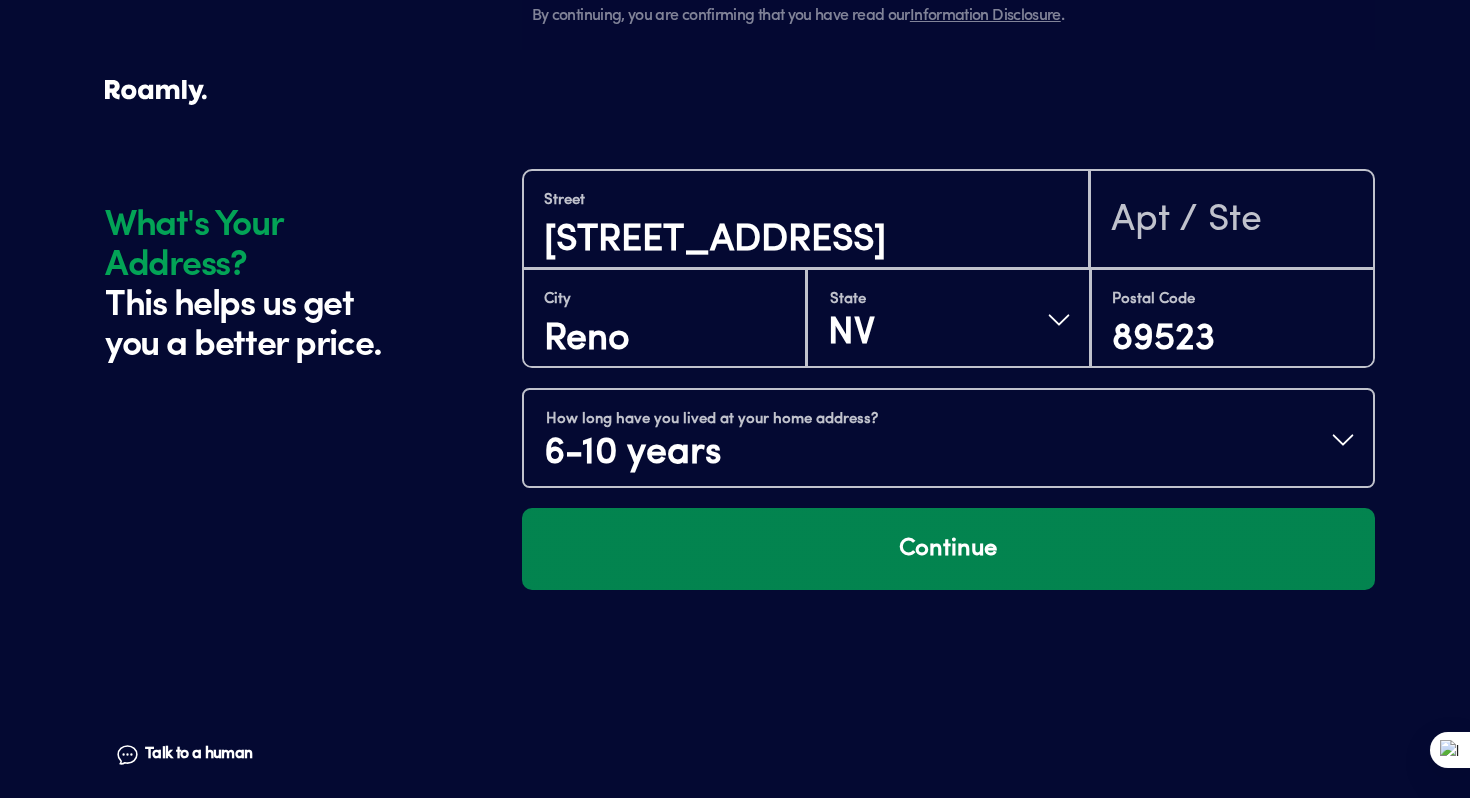 click on "Continue" at bounding box center [948, 549] 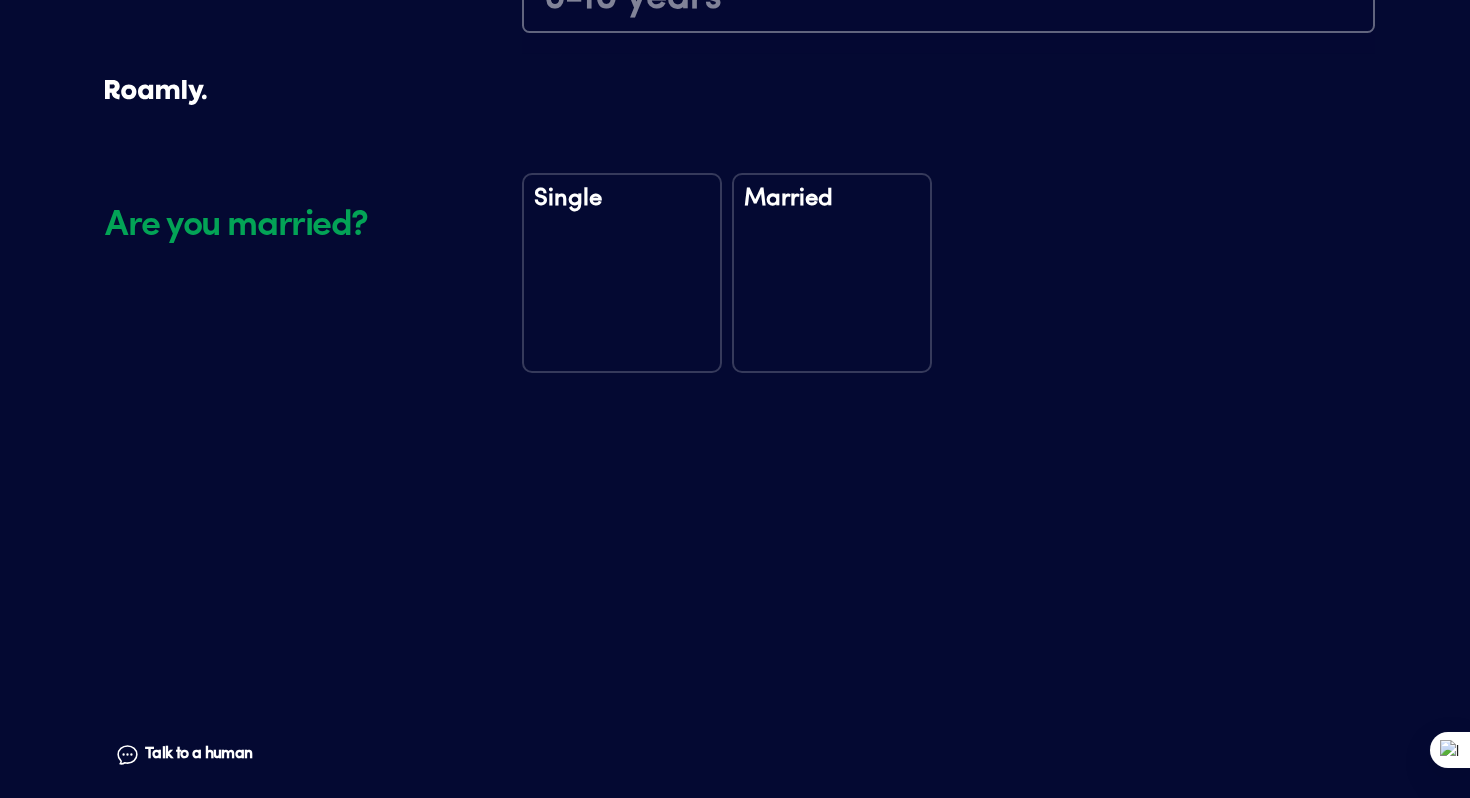 scroll, scrollTop: 2740, scrollLeft: 0, axis: vertical 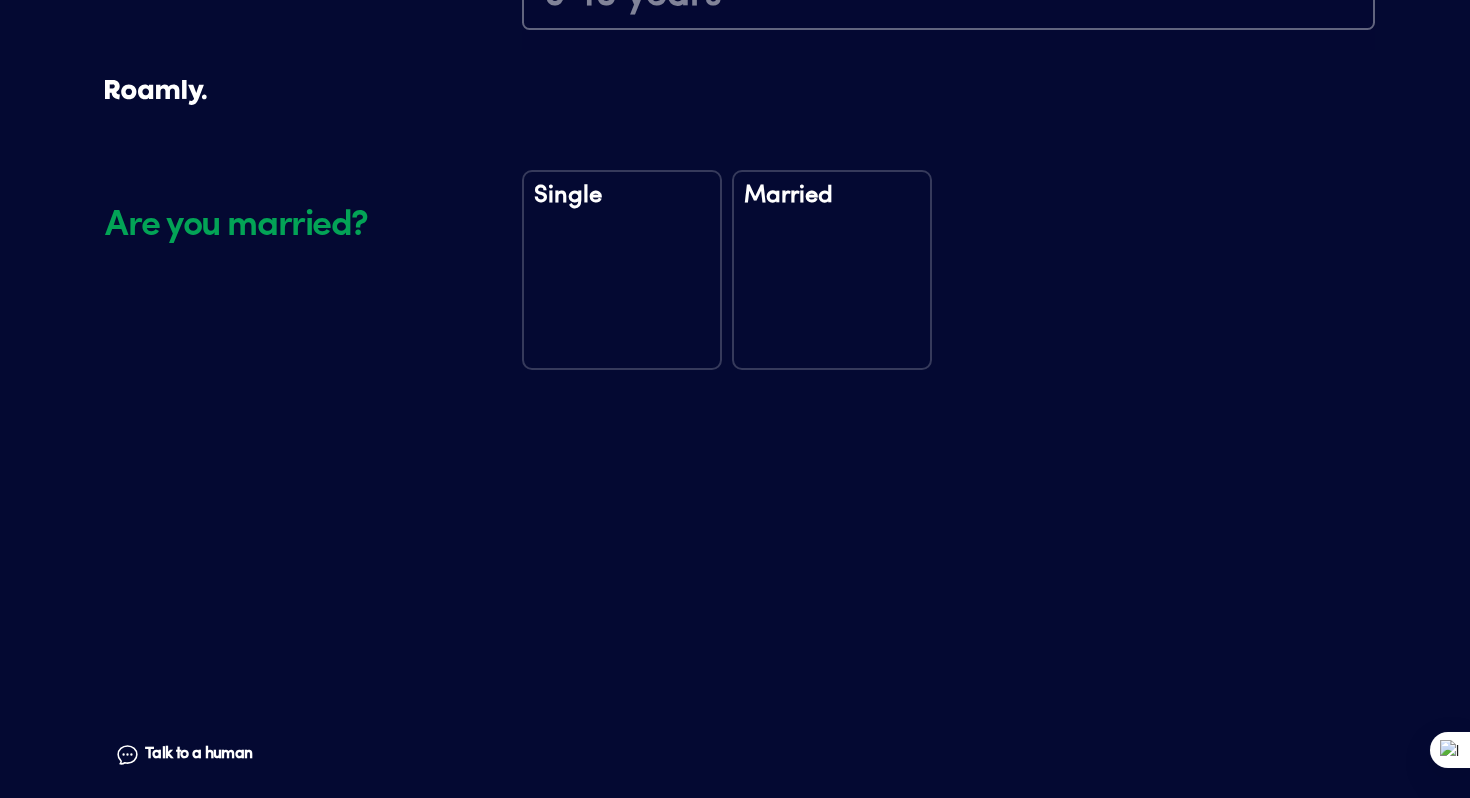 click on "Single" at bounding box center [622, 209] 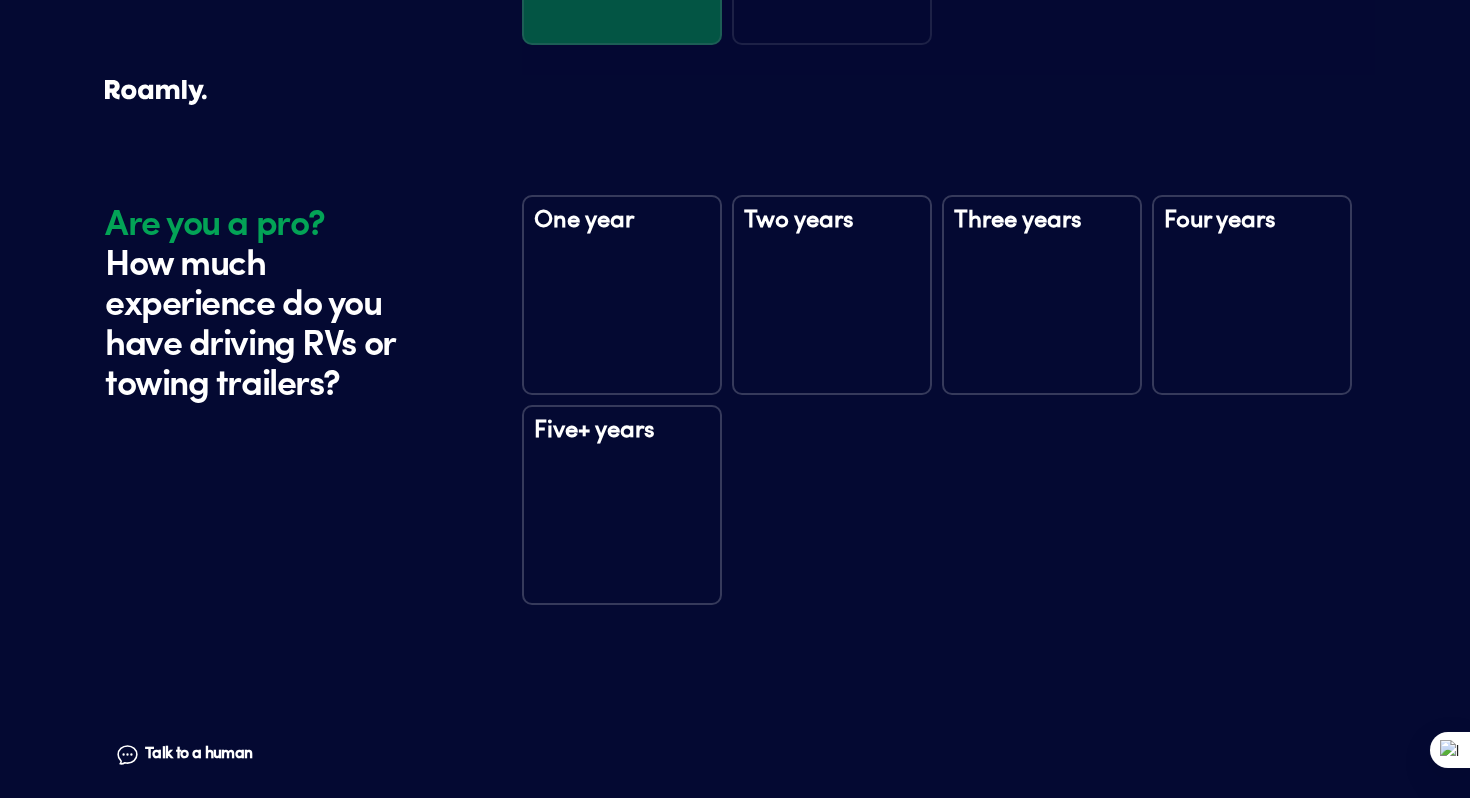 scroll, scrollTop: 3130, scrollLeft: 0, axis: vertical 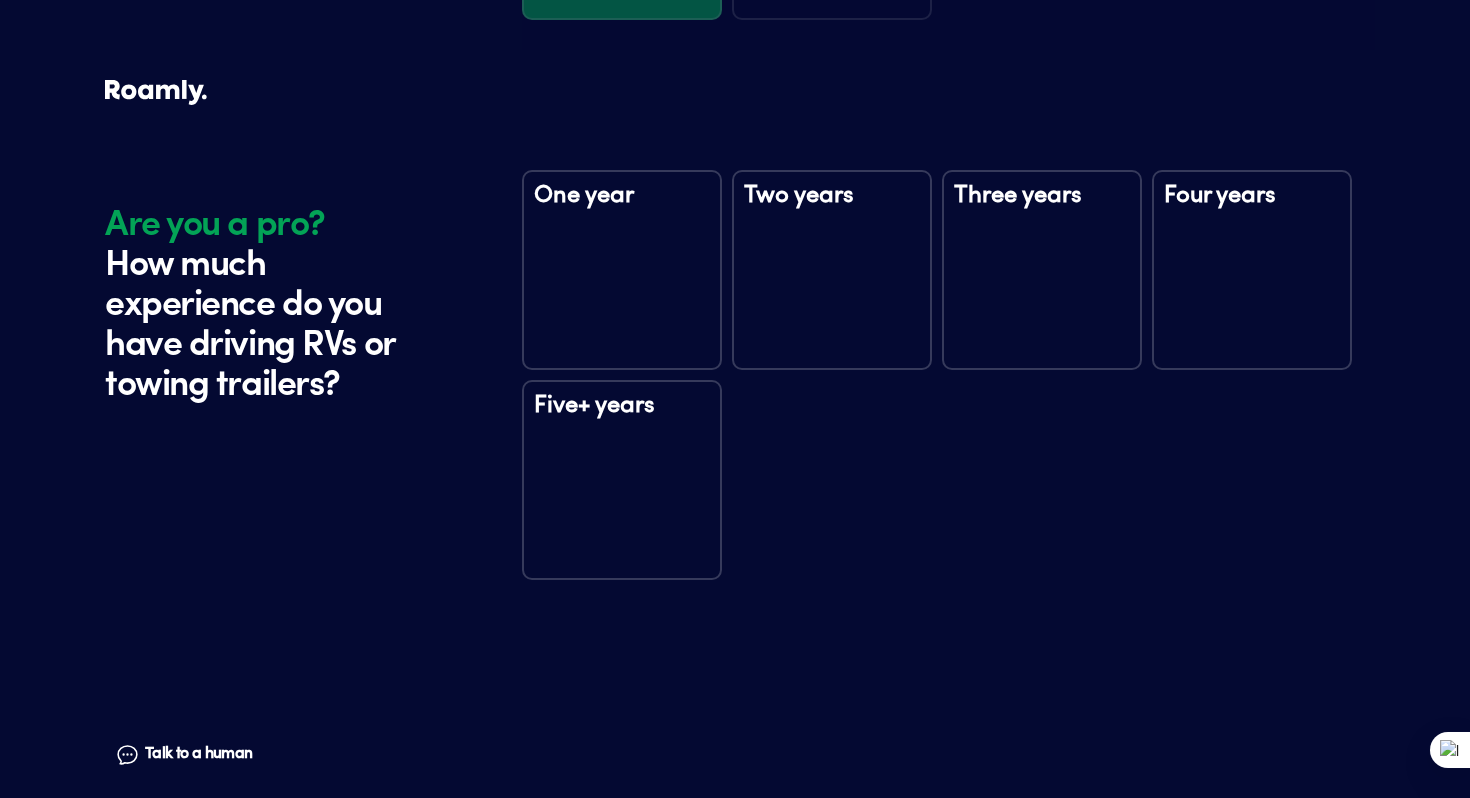 click on "Three years" at bounding box center [1042, 270] 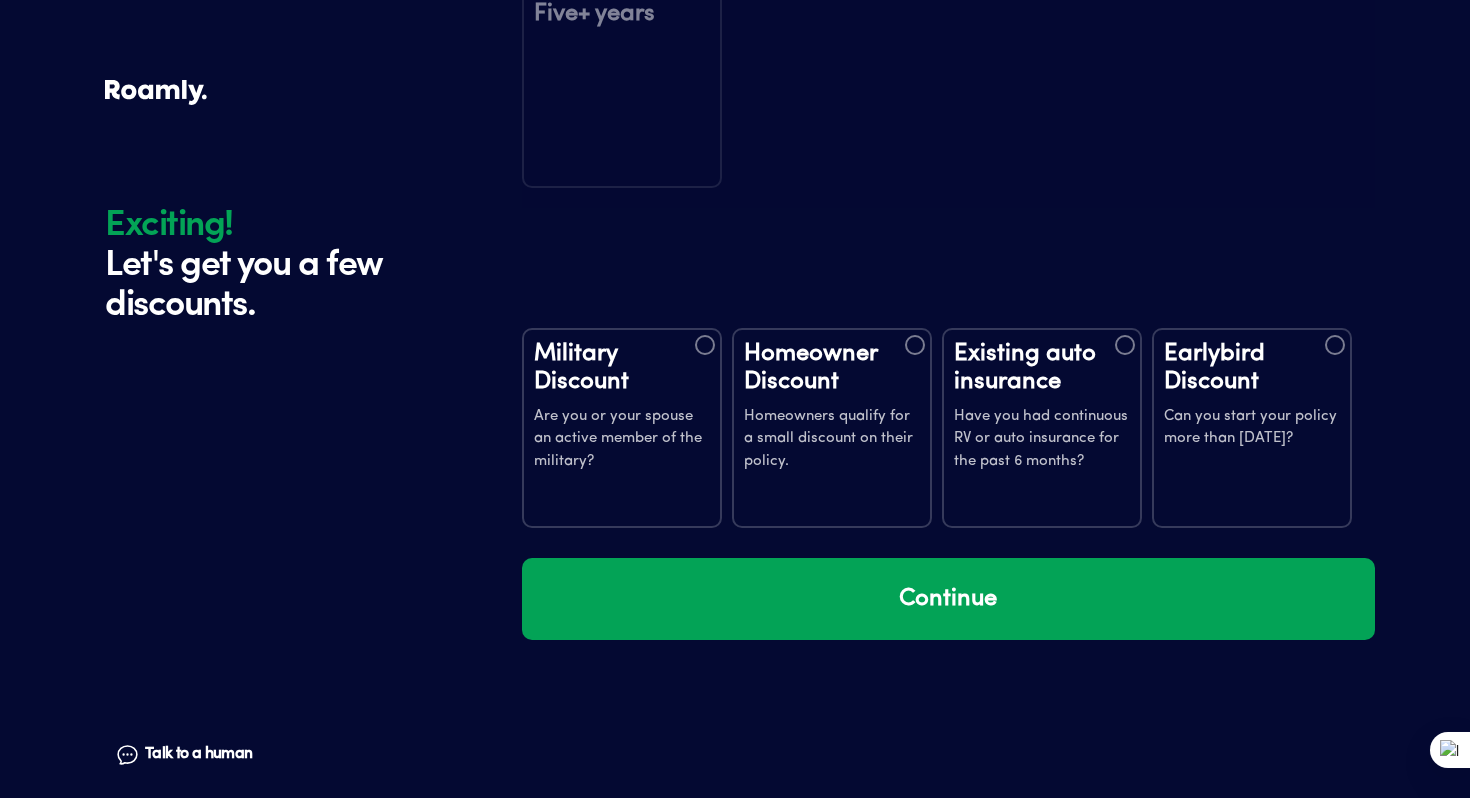 scroll, scrollTop: 3720, scrollLeft: 0, axis: vertical 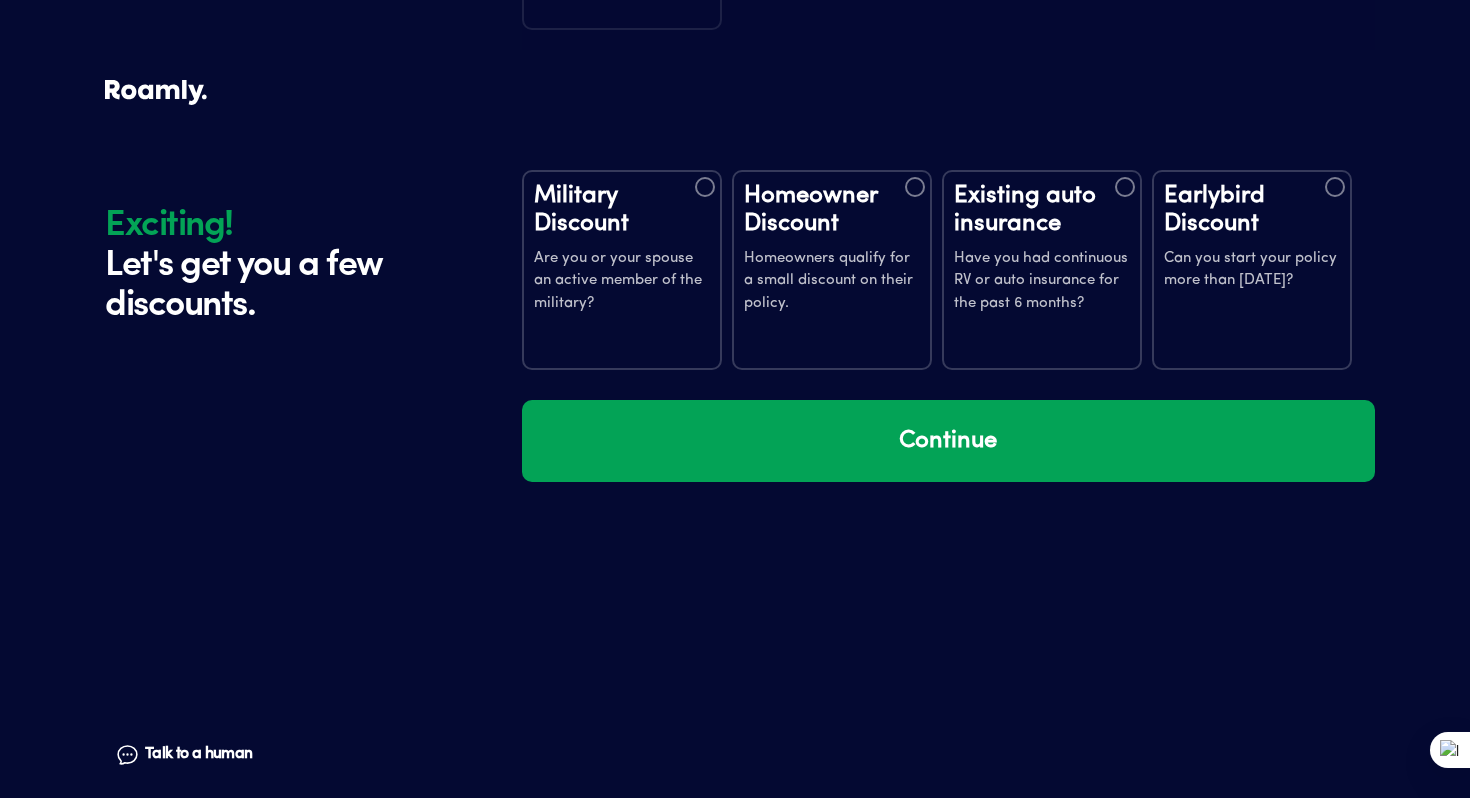 click on "Homeowners qualify for a small discount on their policy." at bounding box center (832, 282) 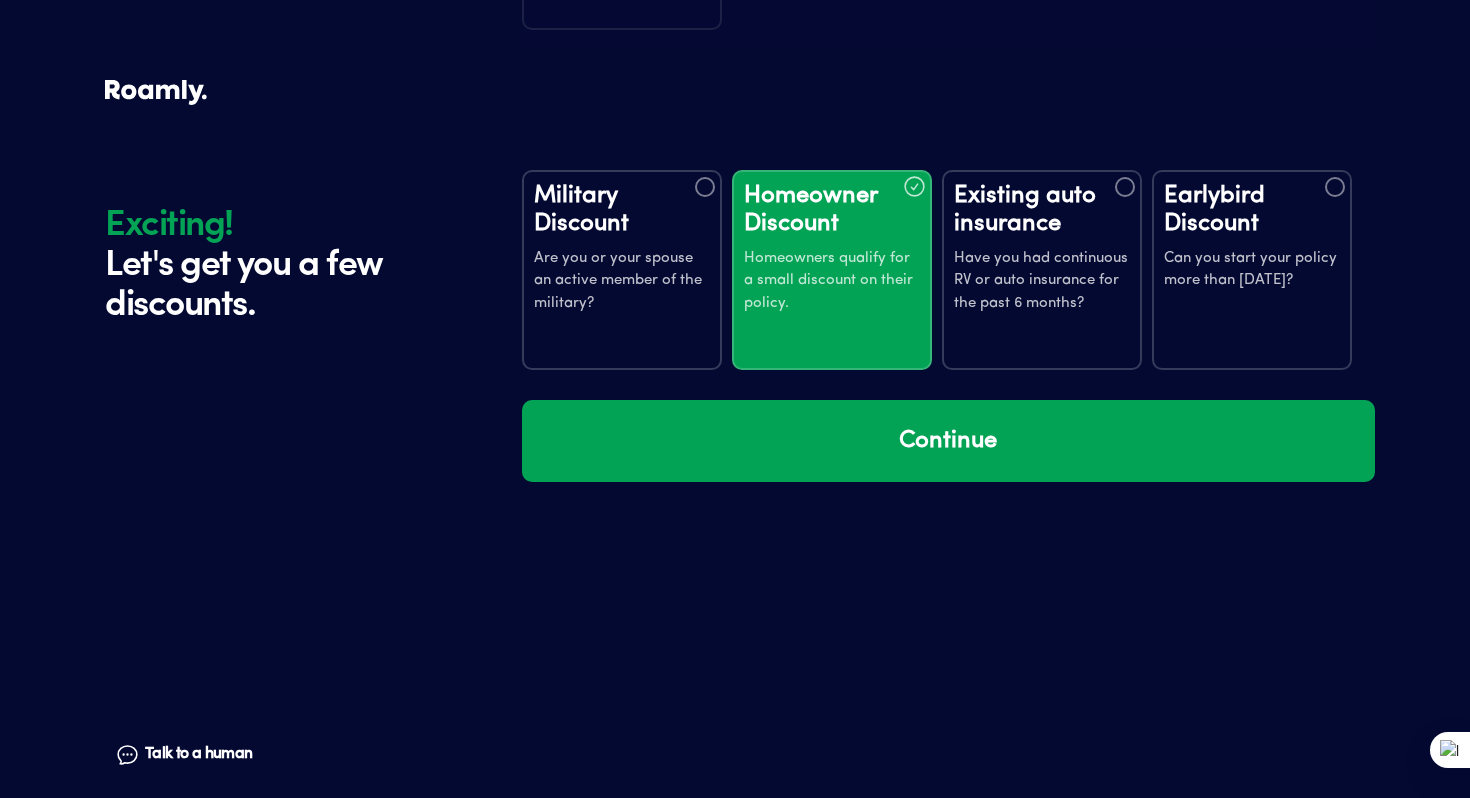 click on "Existing auto insurance" at bounding box center (1042, 210) 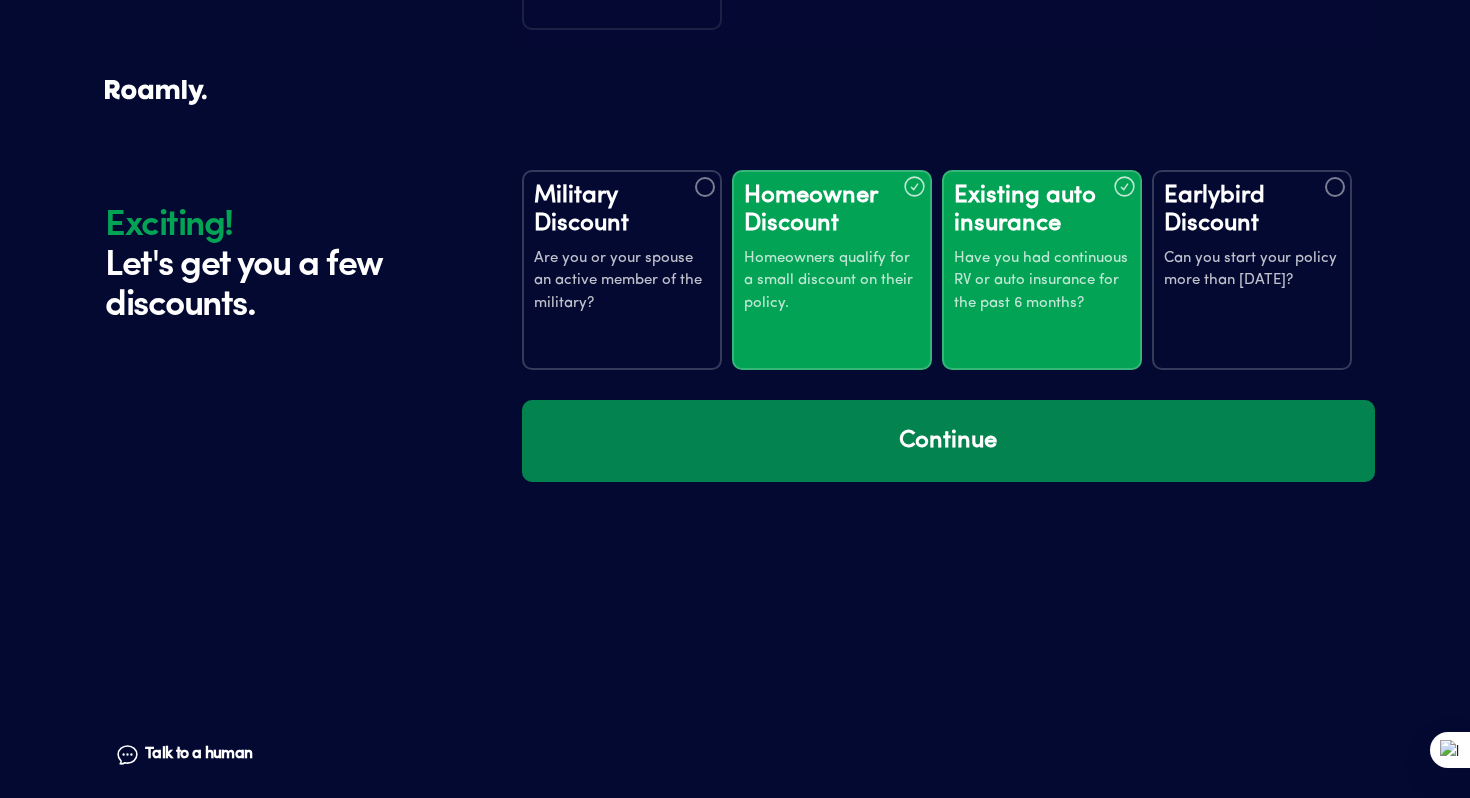 click on "Continue" at bounding box center [948, 441] 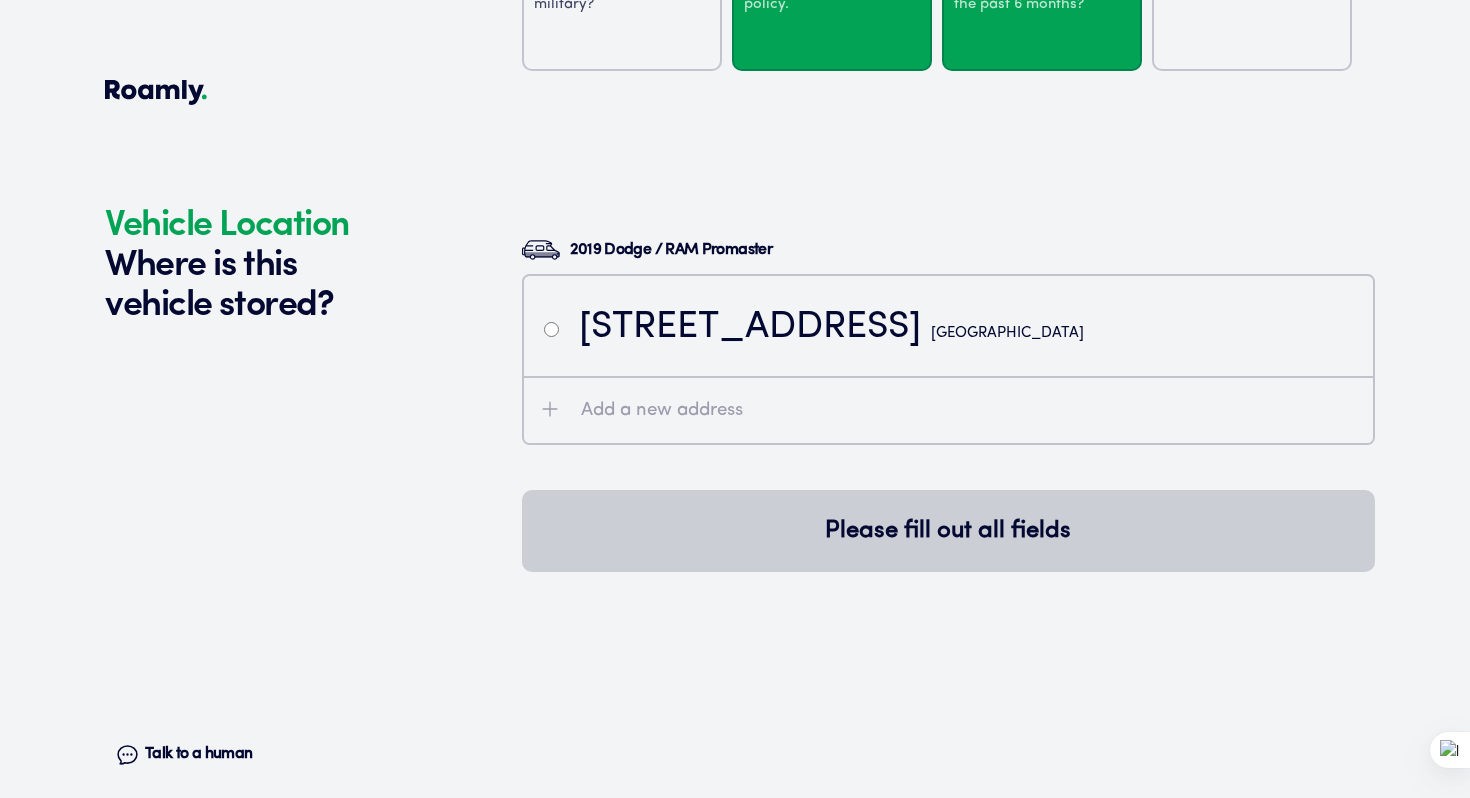 scroll, scrollTop: 4110, scrollLeft: 0, axis: vertical 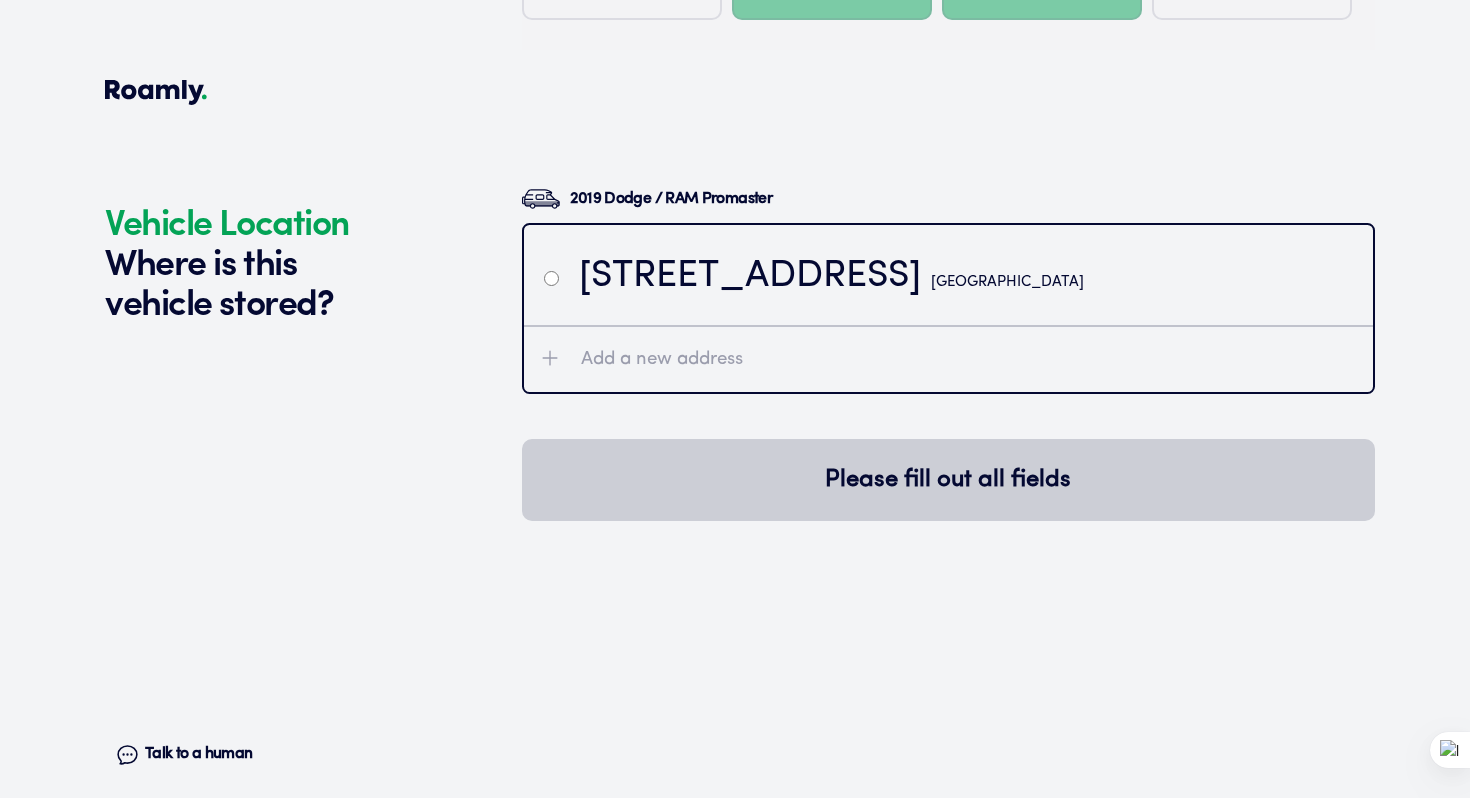 click at bounding box center [551, 277] 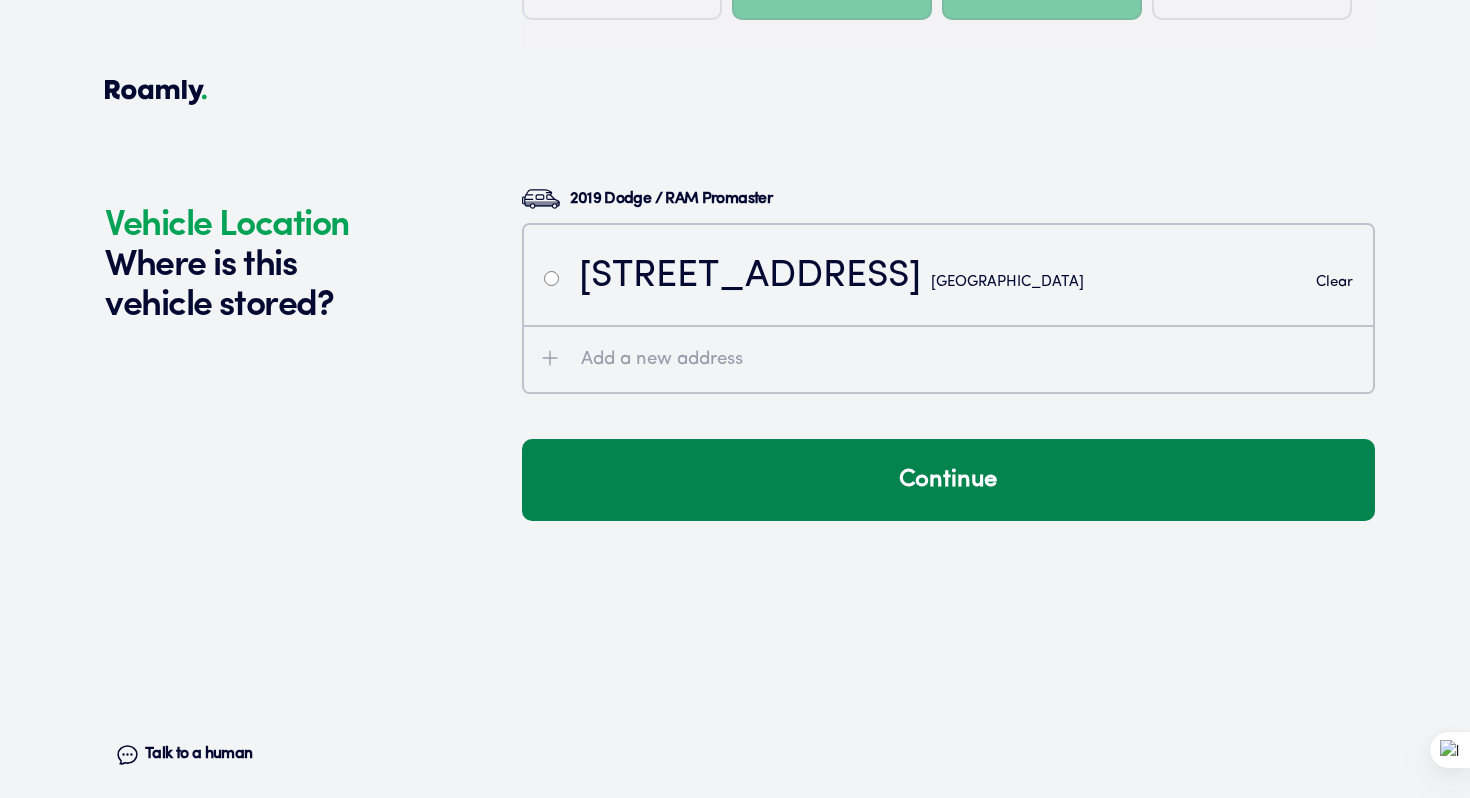 click on "Continue" at bounding box center [948, 480] 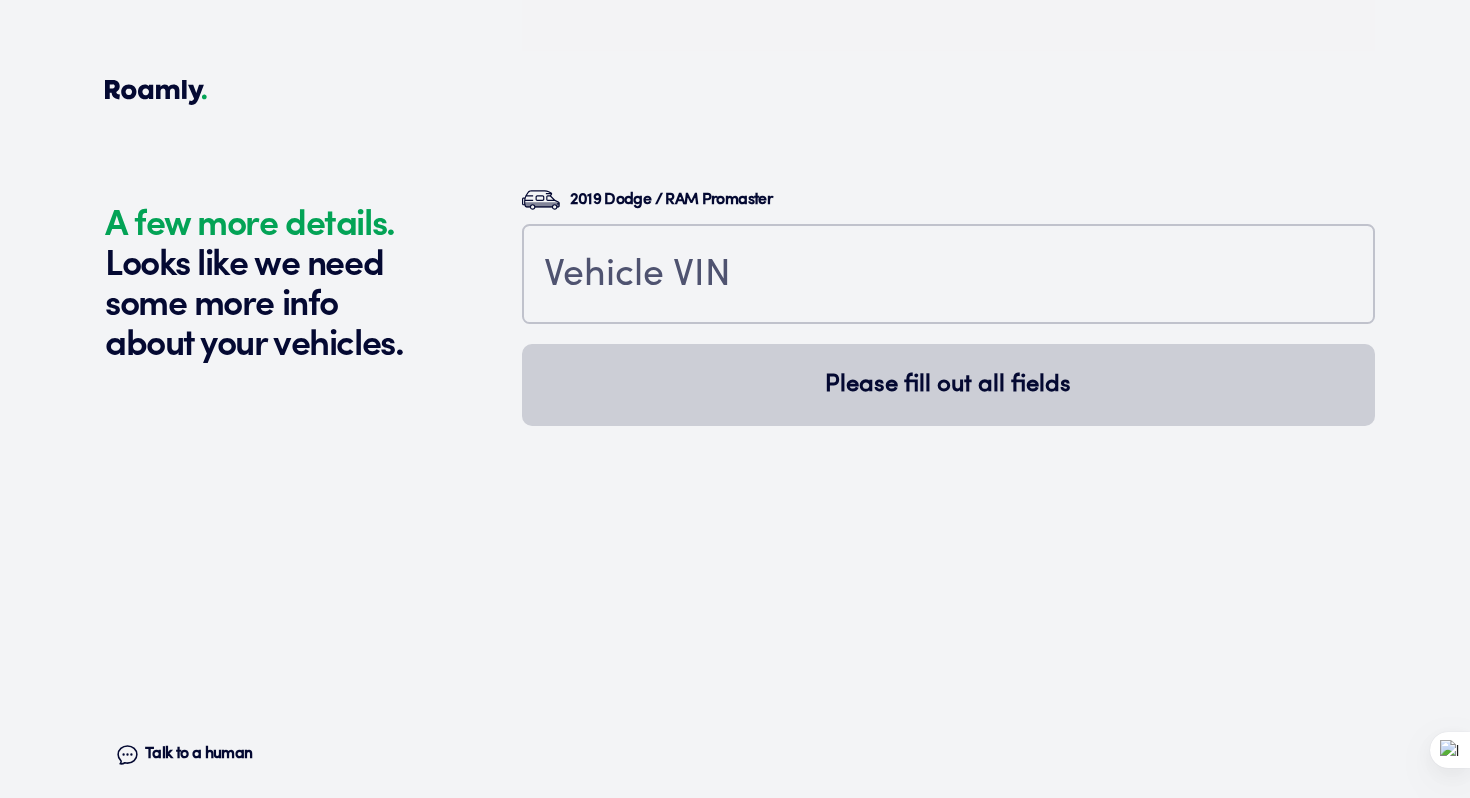 scroll, scrollTop: 4549, scrollLeft: 0, axis: vertical 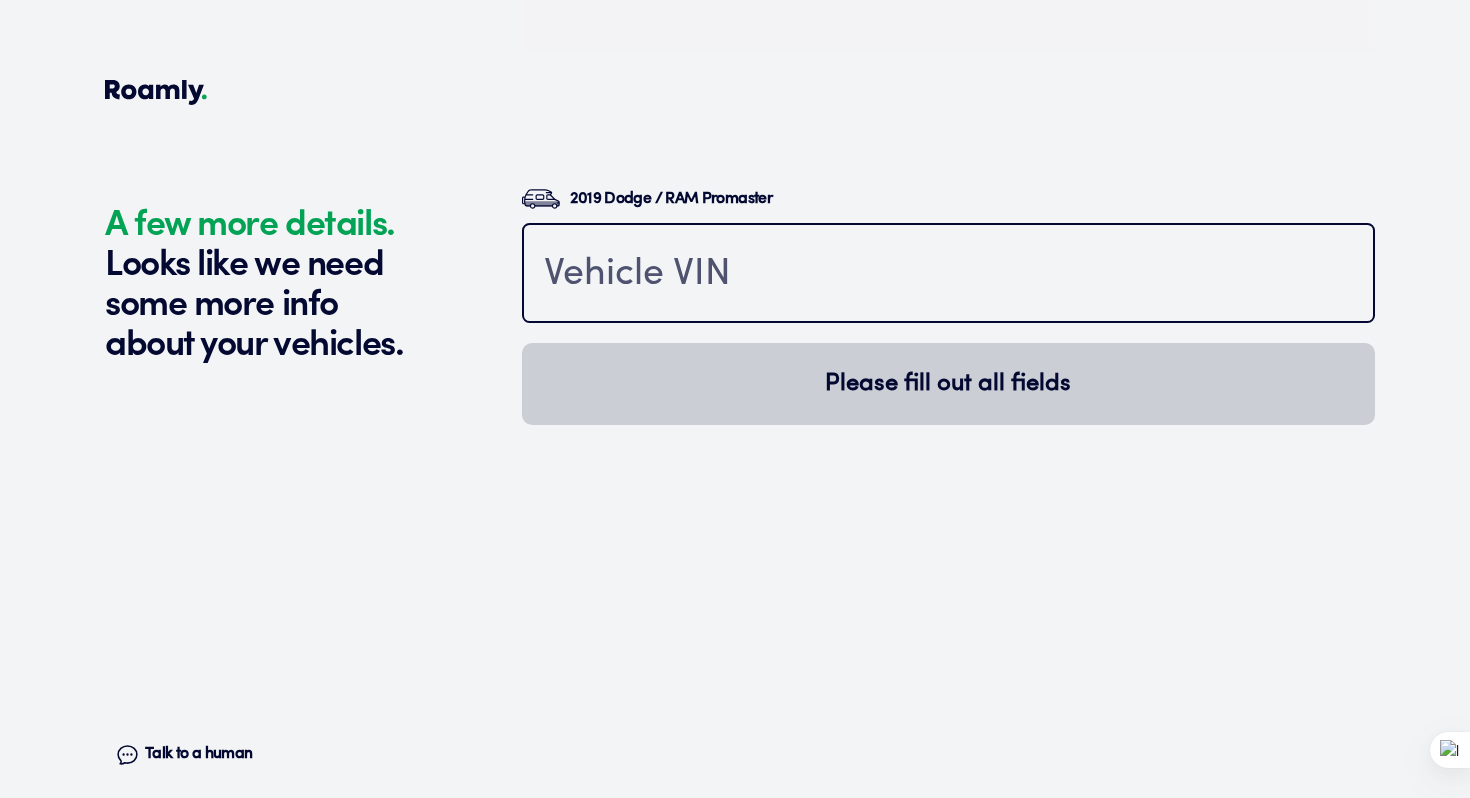 click at bounding box center (948, 275) 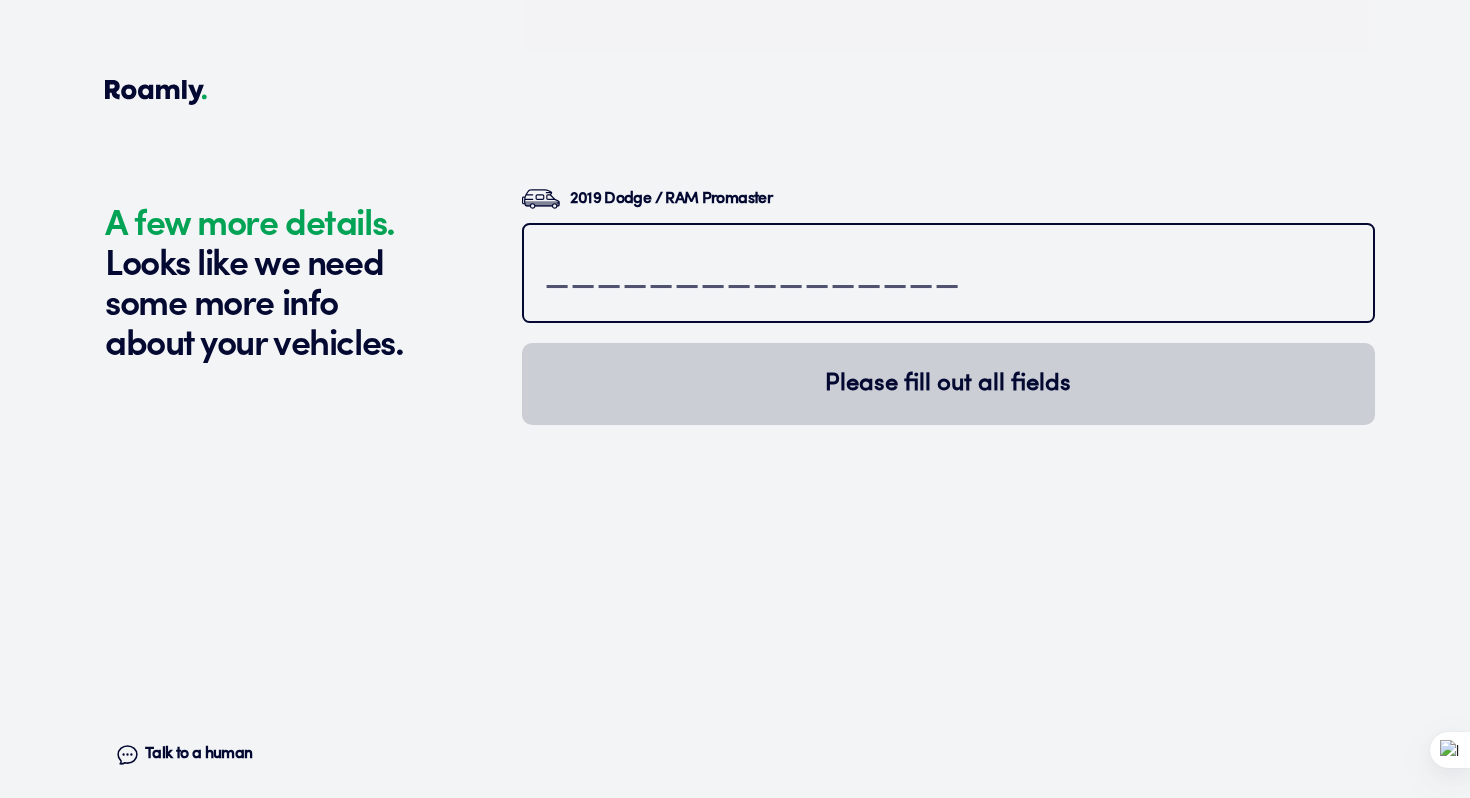paste on "[US_VEHICLE_IDENTIFICATION_NUMBER]" 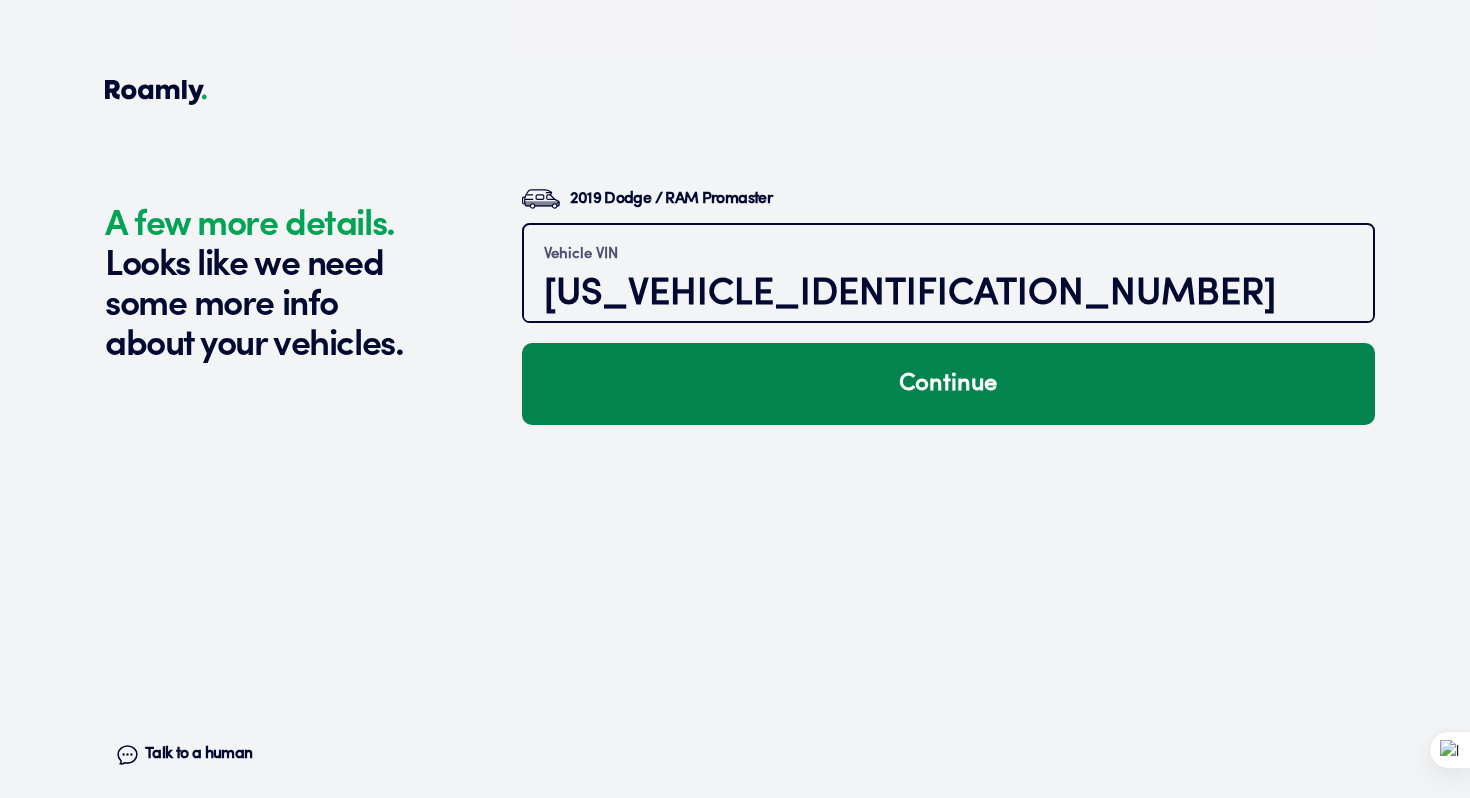 type on "[US_VEHICLE_IDENTIFICATION_NUMBER]" 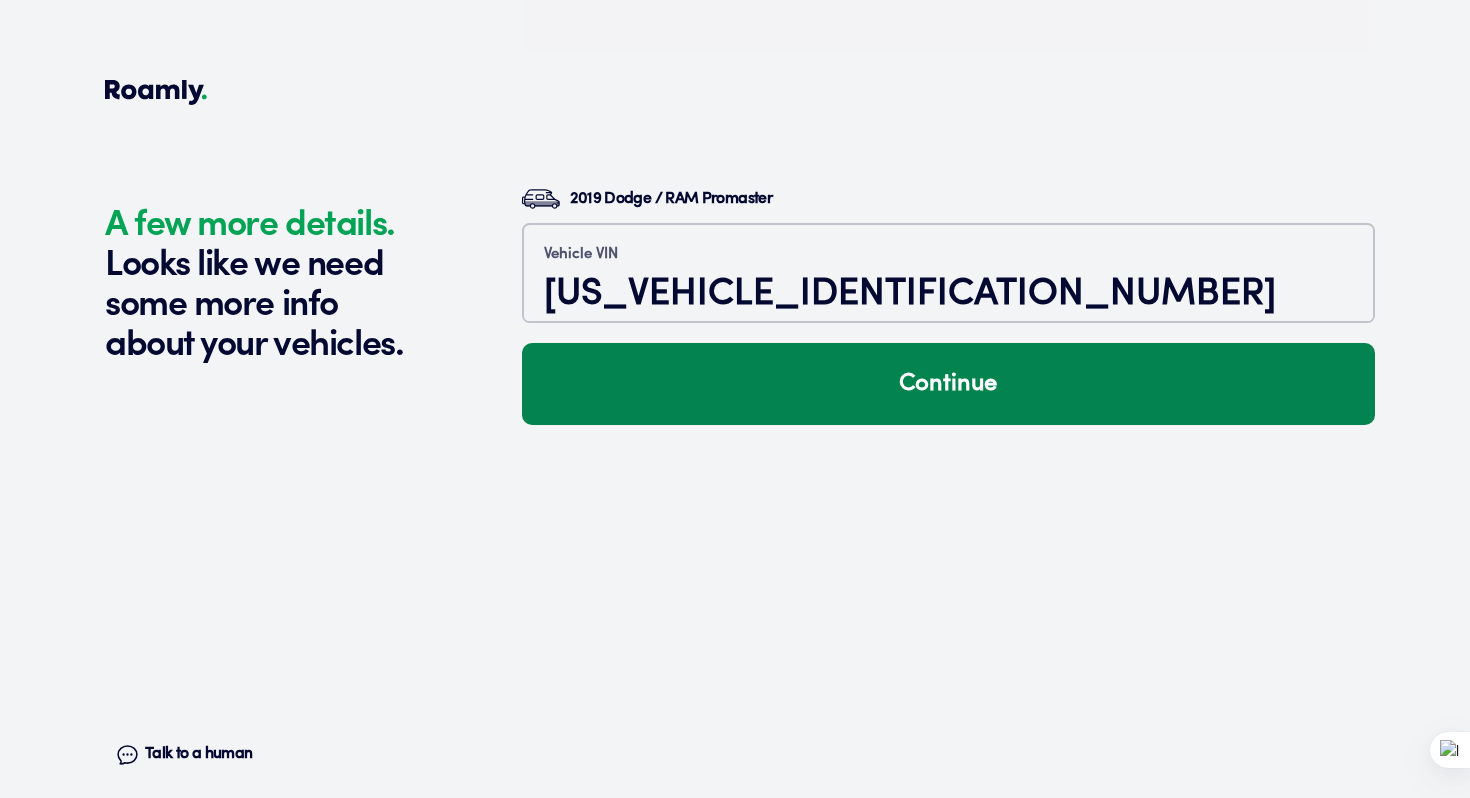 click on "Continue" at bounding box center (948, 384) 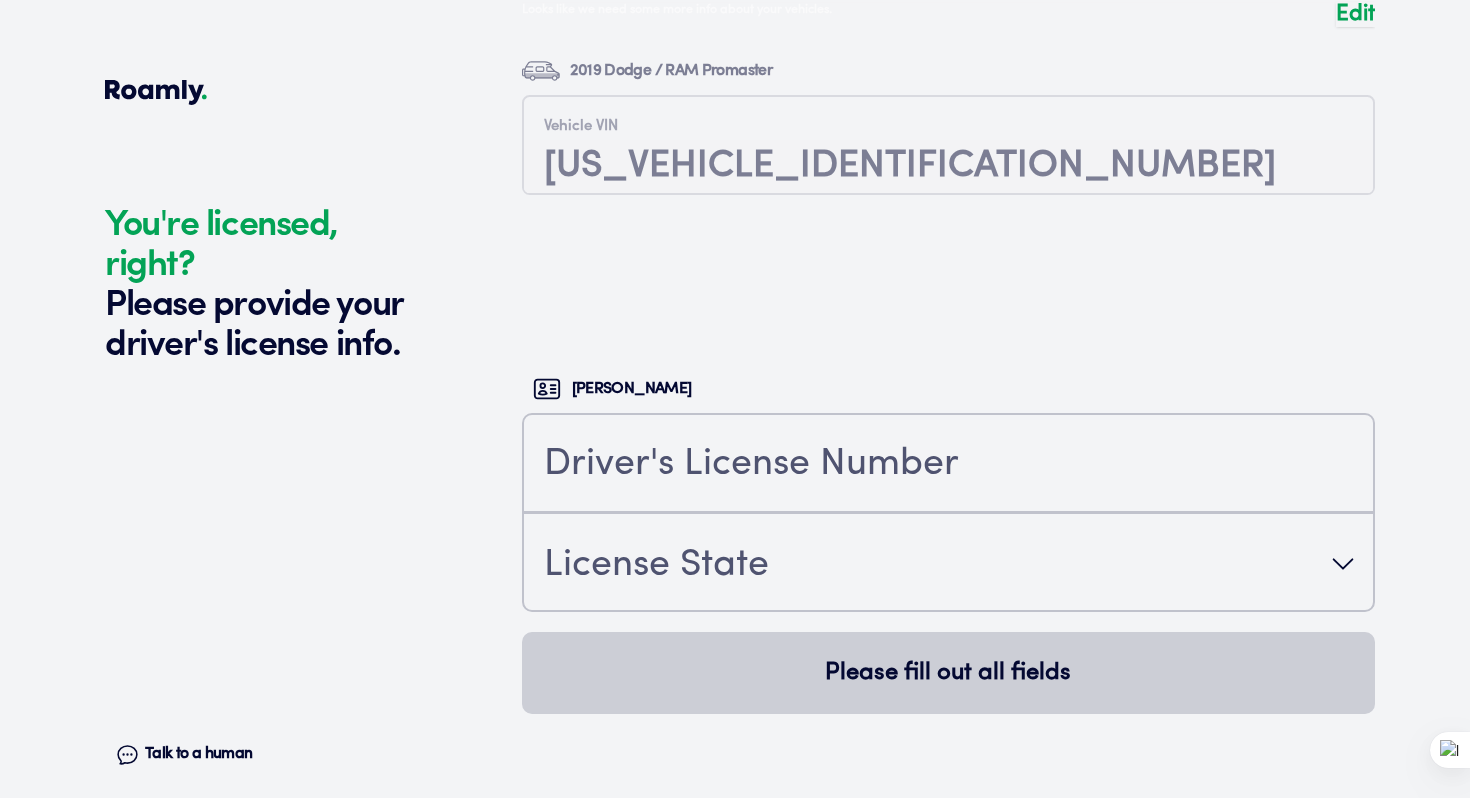 scroll, scrollTop: 4892, scrollLeft: 0, axis: vertical 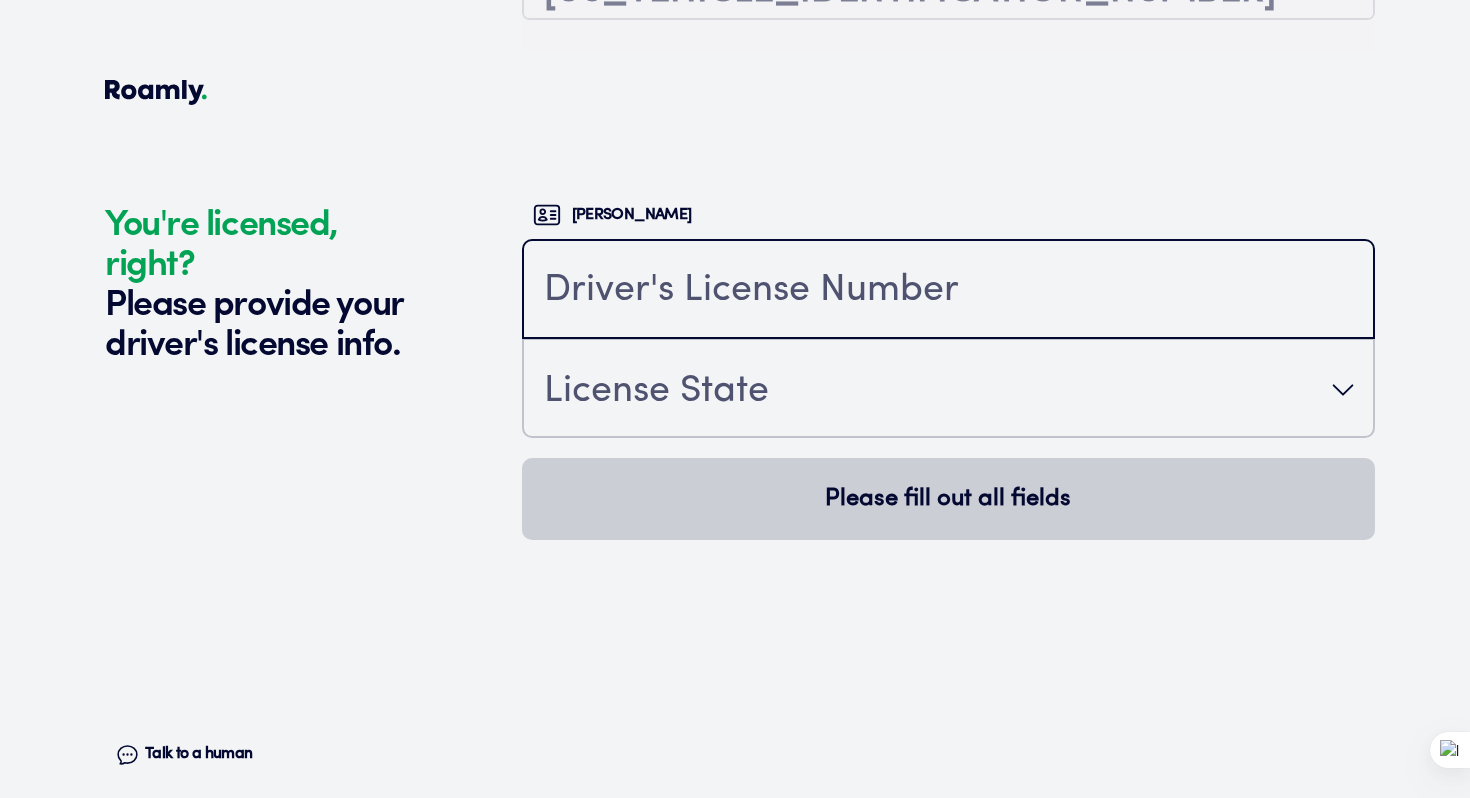click at bounding box center [948, 291] 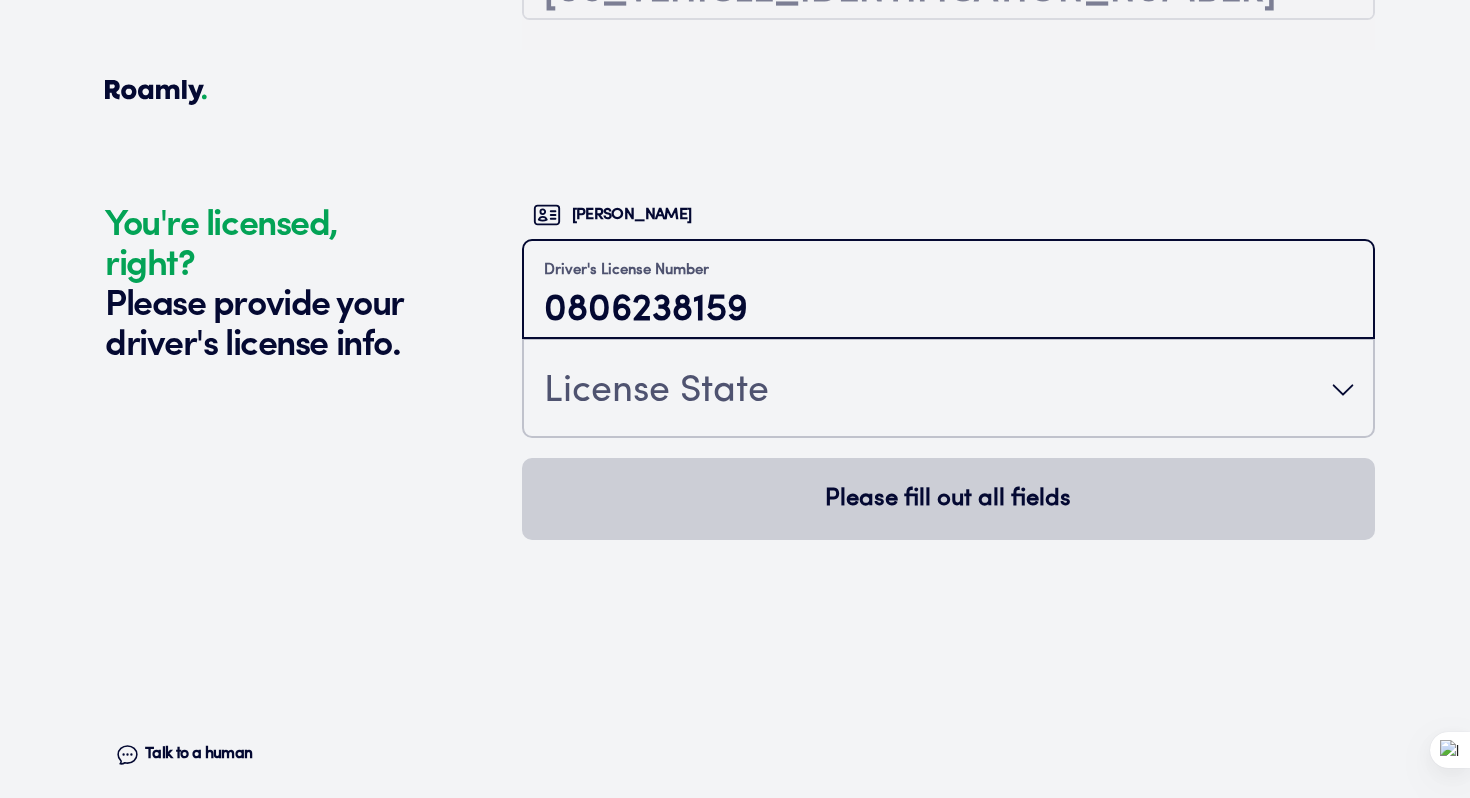type on "0806238159" 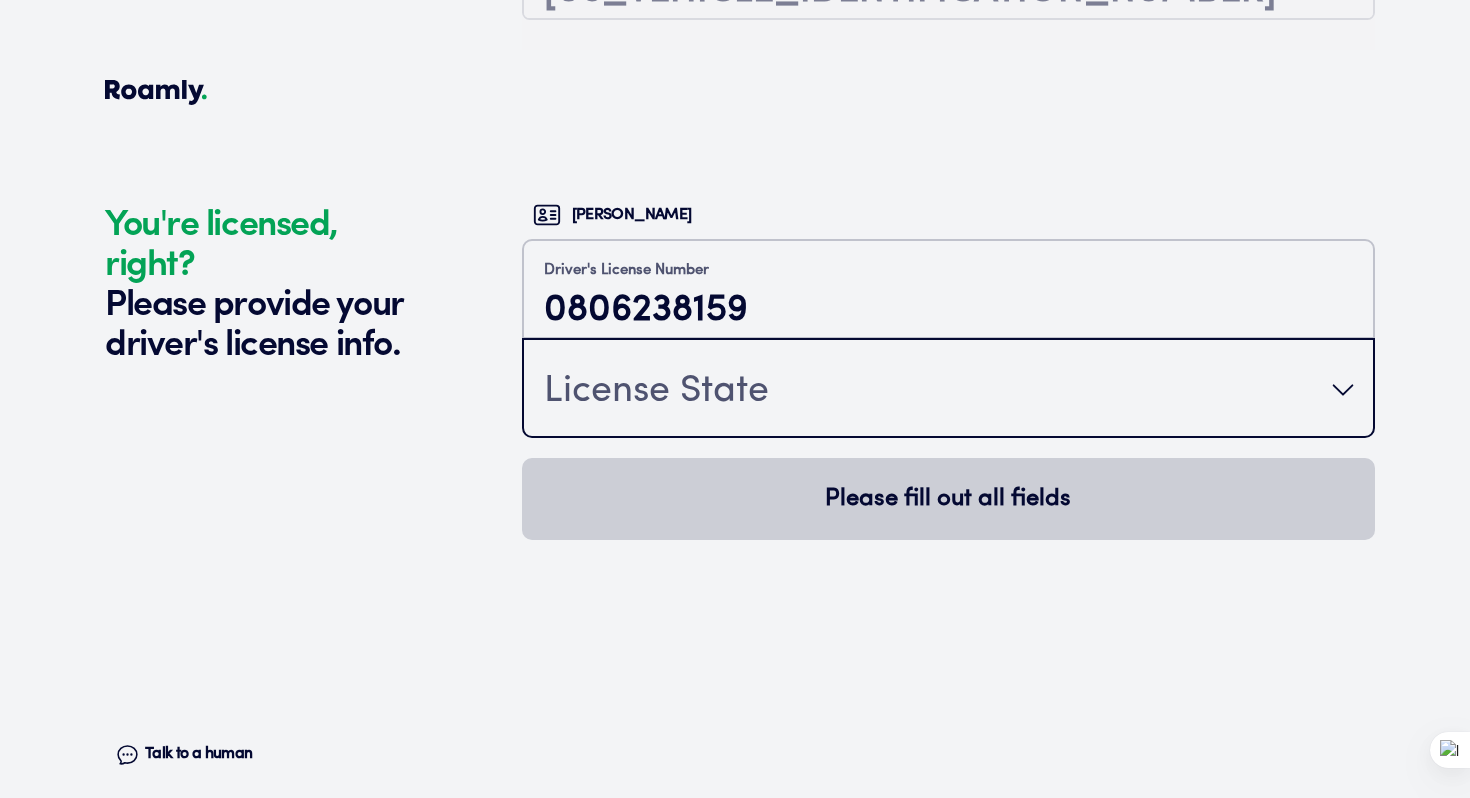 type 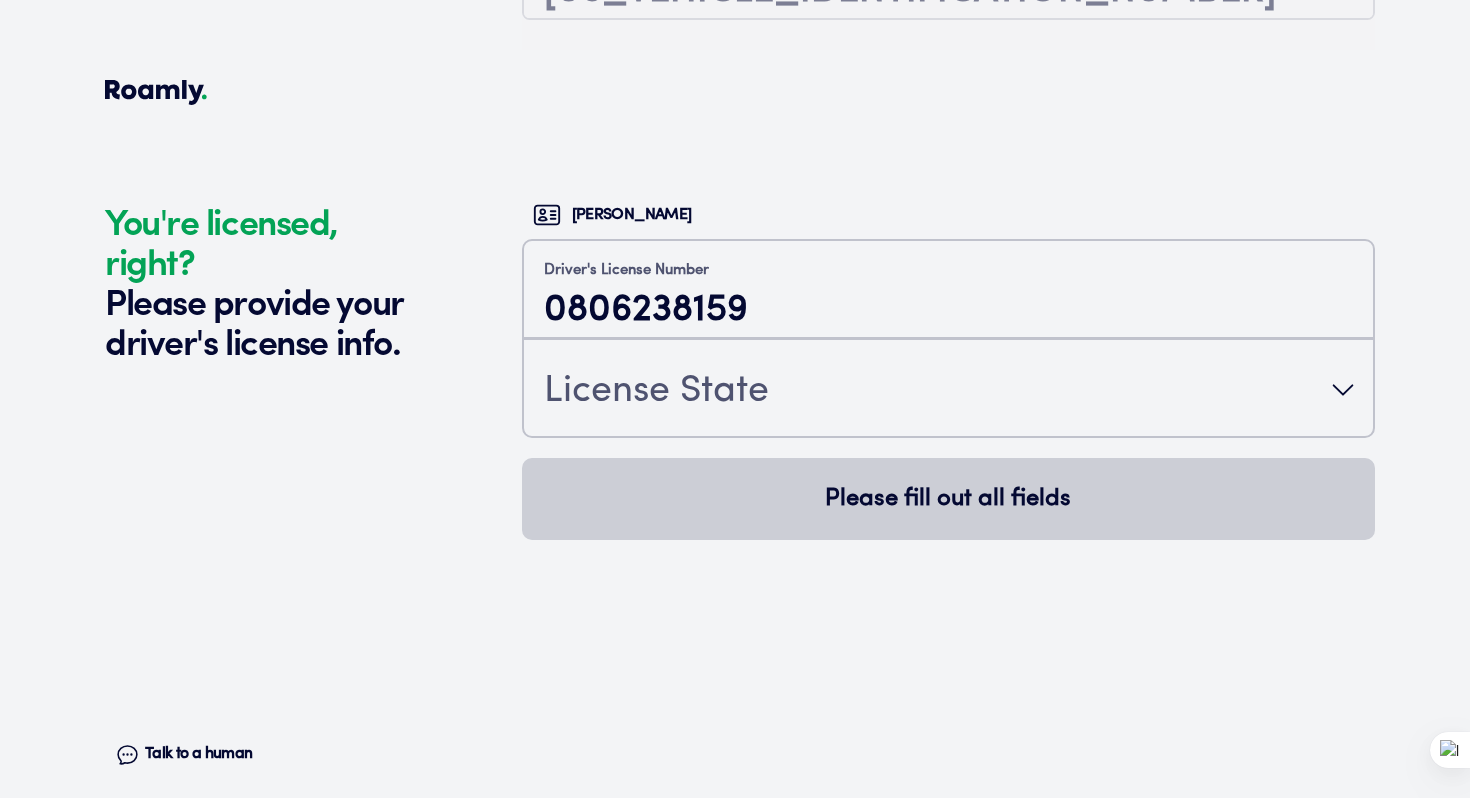 click on "License State" at bounding box center [948, 390] 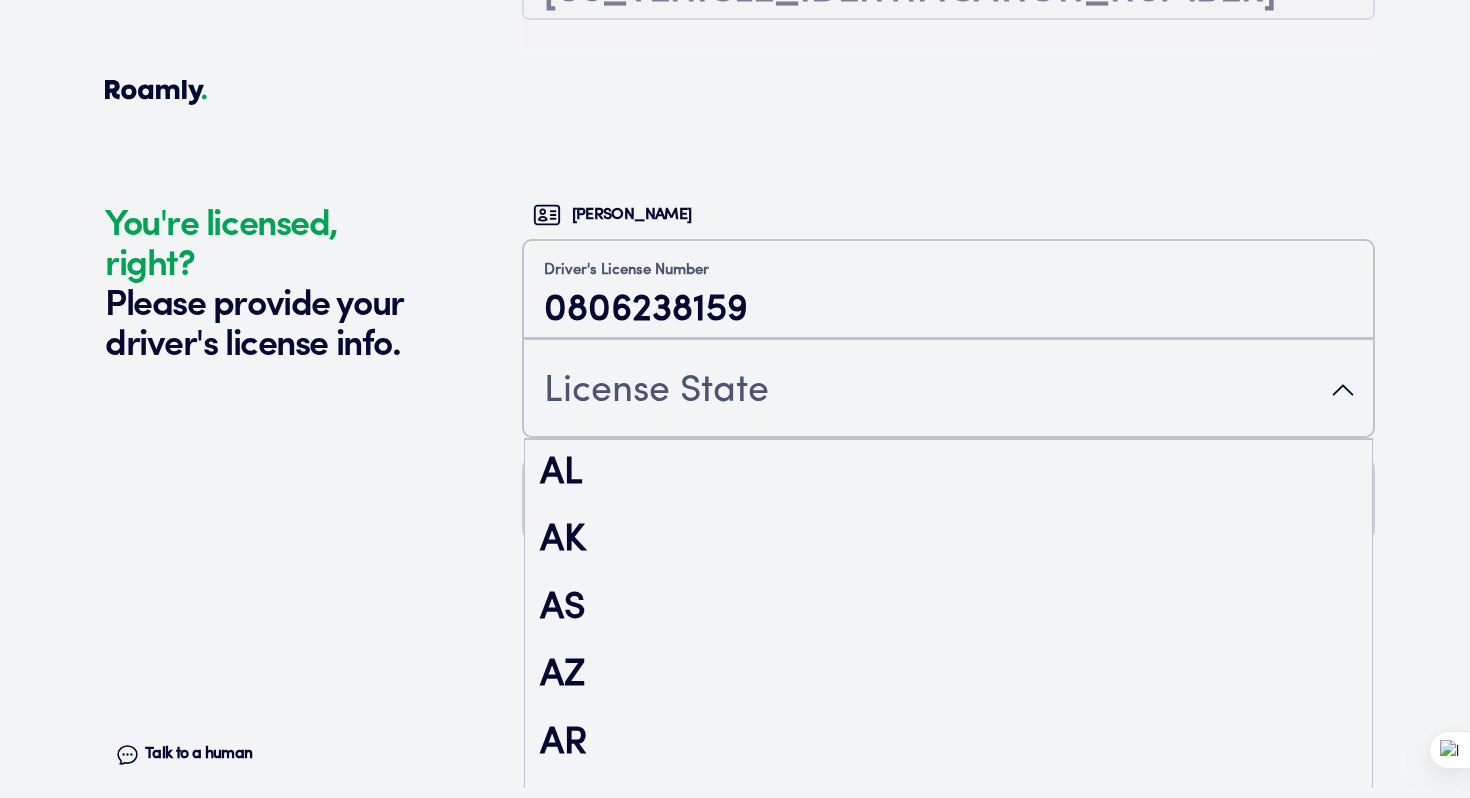 scroll, scrollTop: 1663, scrollLeft: 0, axis: vertical 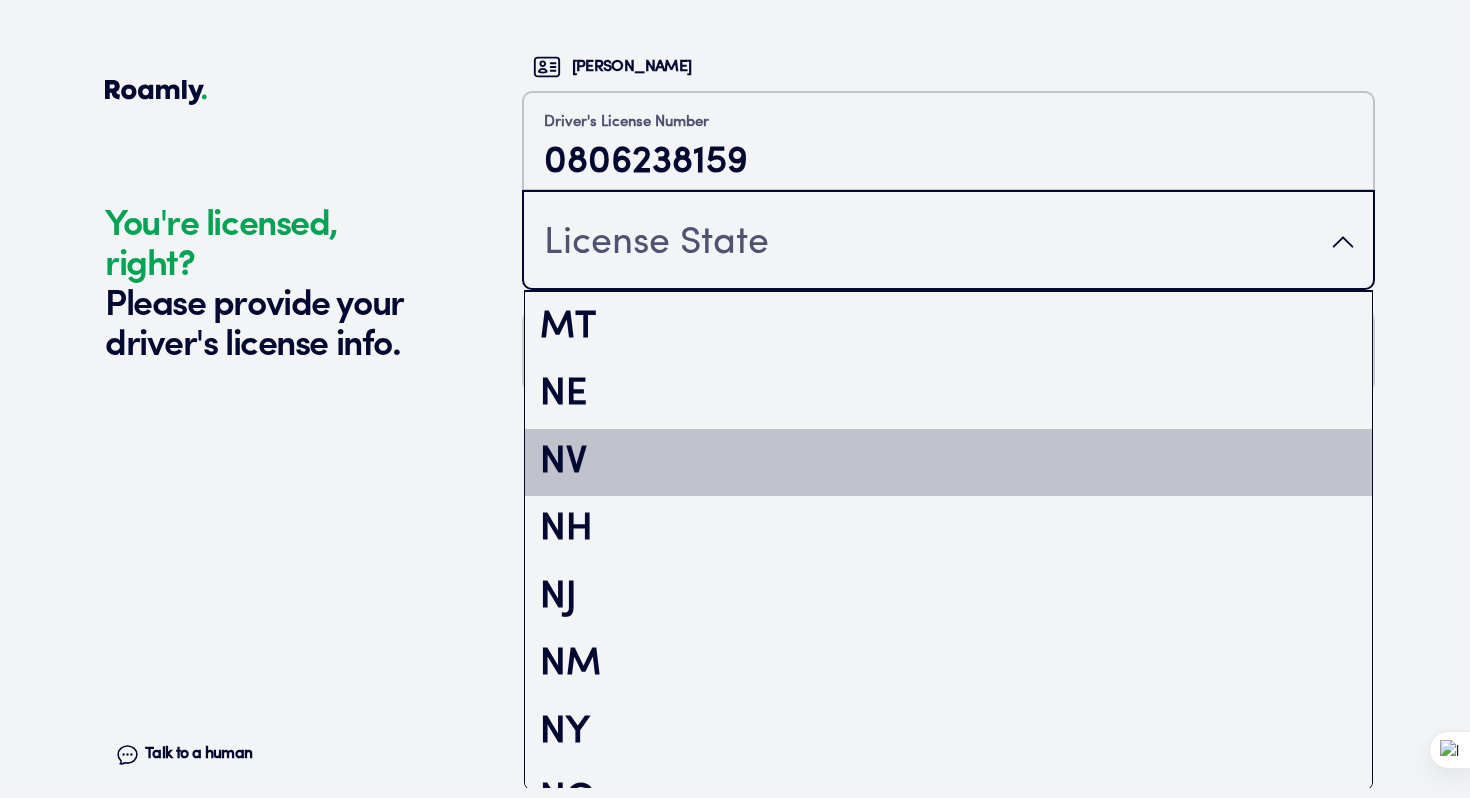 click on "NV" at bounding box center [948, 463] 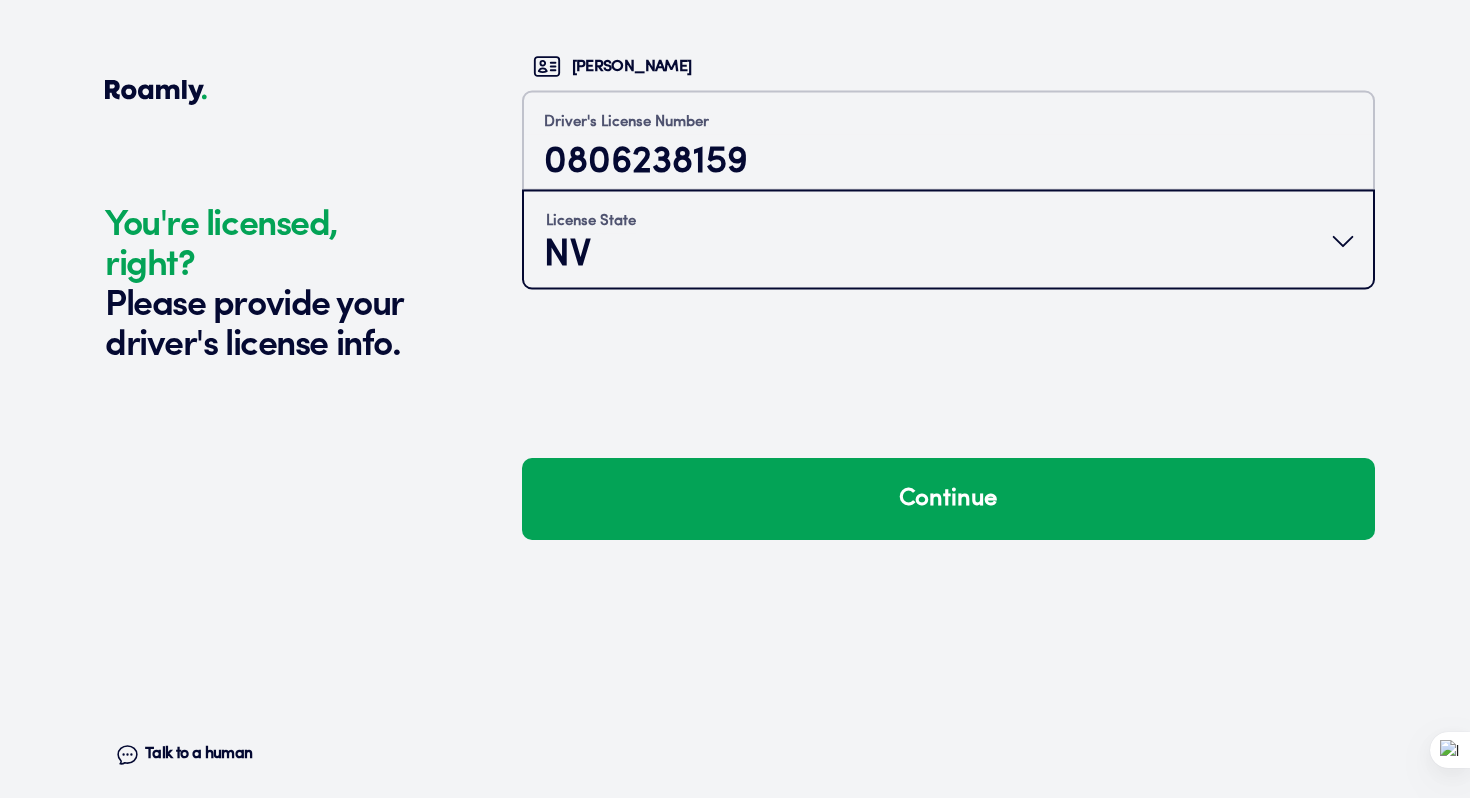 scroll, scrollTop: 0, scrollLeft: 0, axis: both 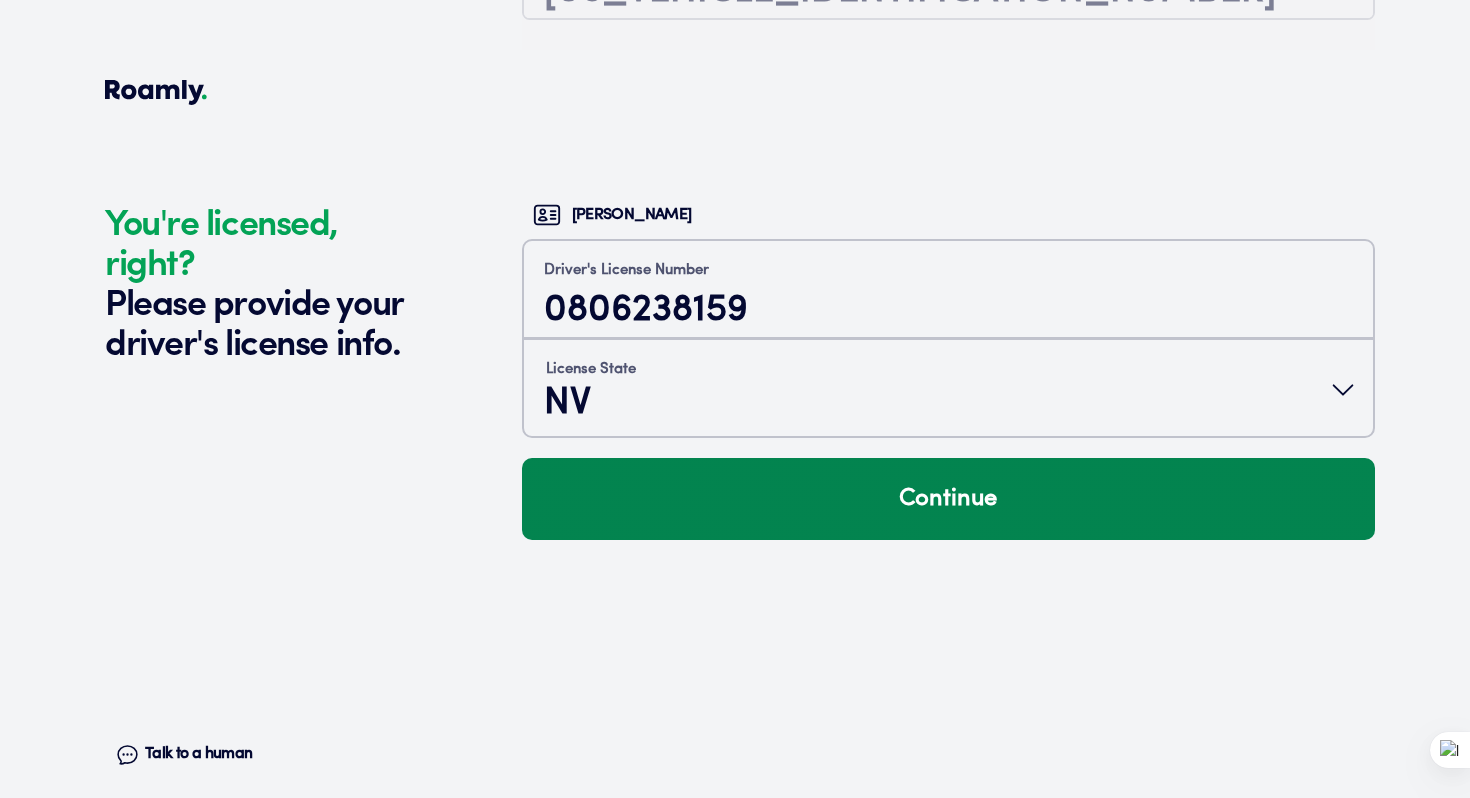 click on "Continue" at bounding box center (948, 499) 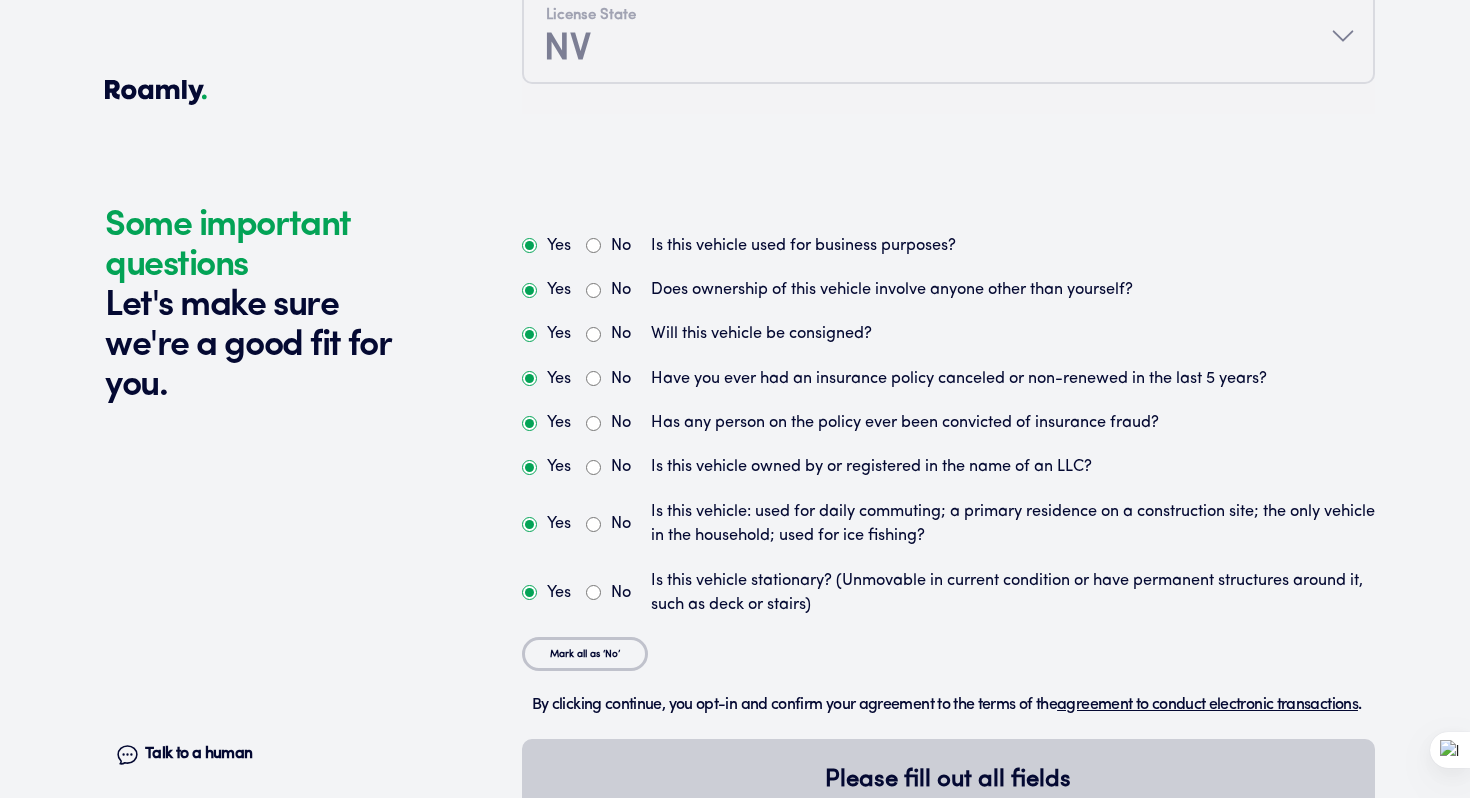 scroll, scrollTop: 5367, scrollLeft: 0, axis: vertical 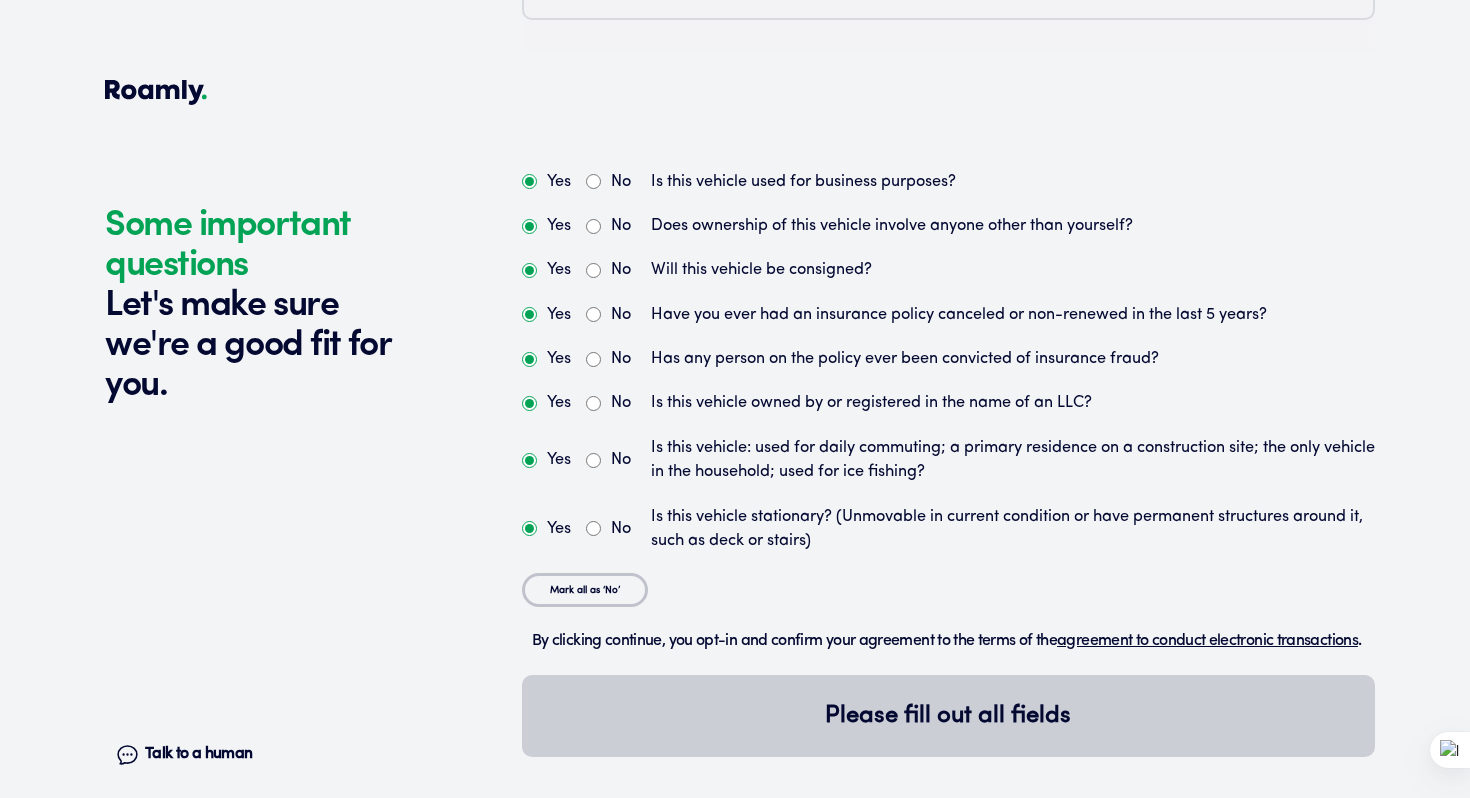 click on "Yes" at bounding box center (529, 181) 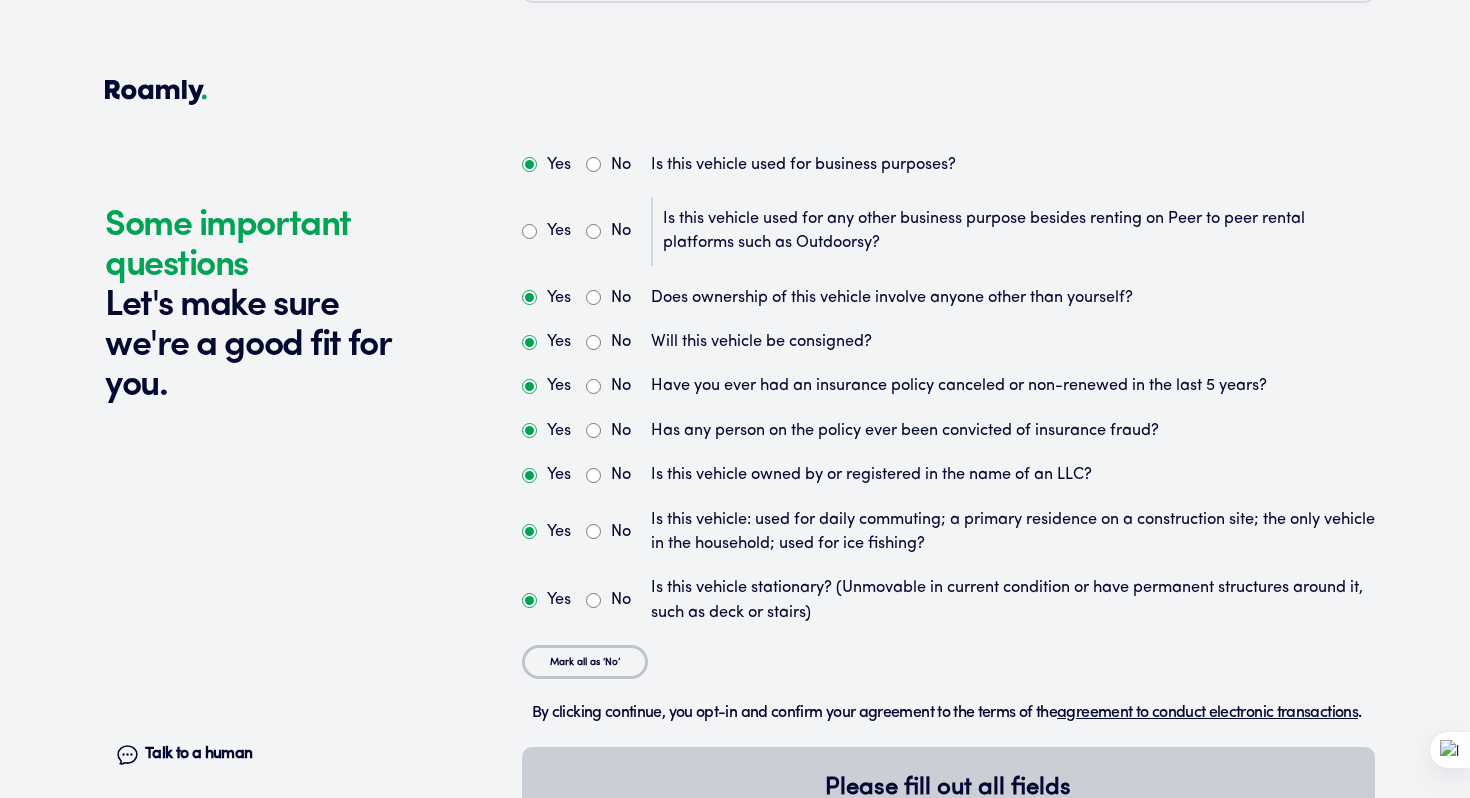 click on "No" at bounding box center (593, 231) 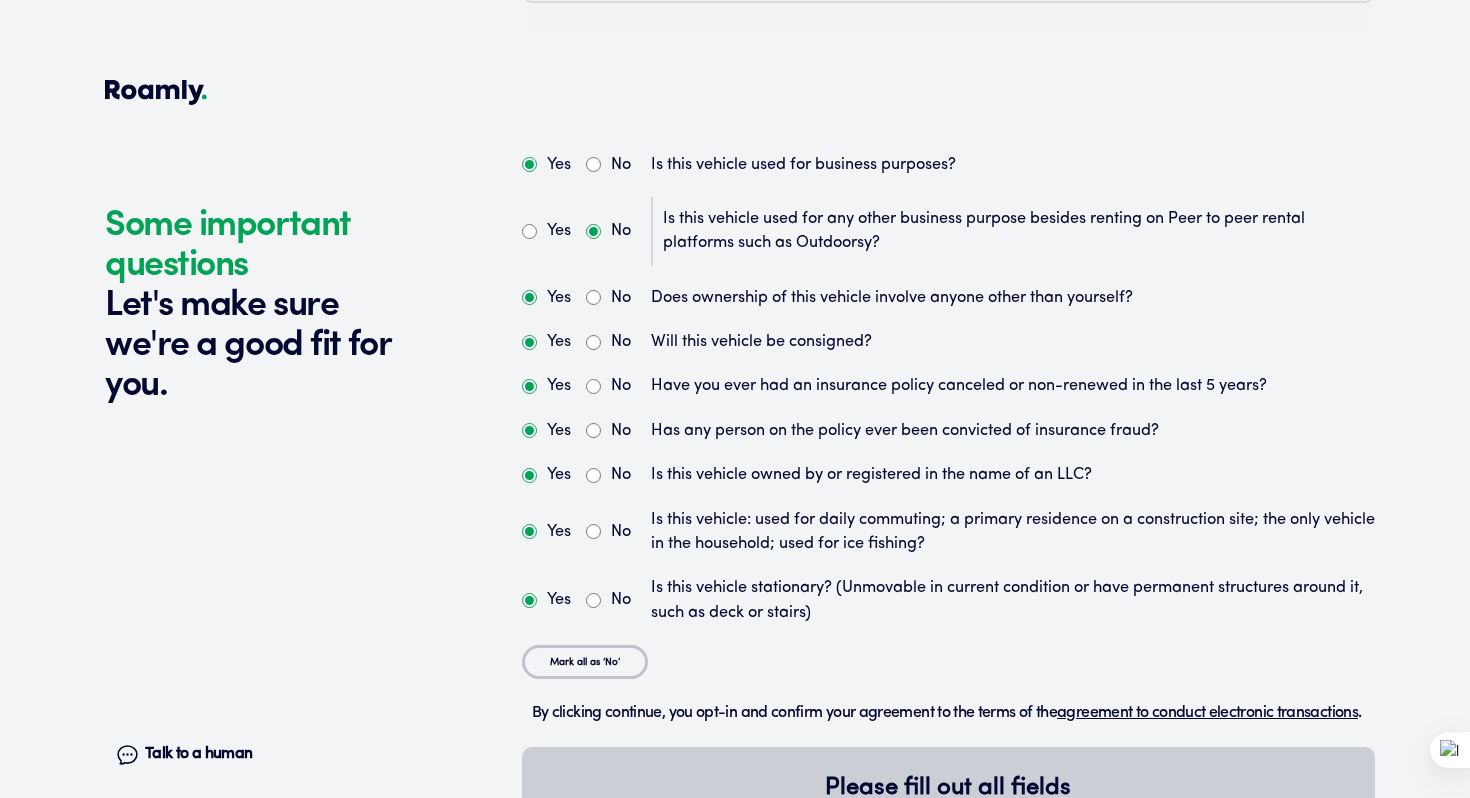 radio on "true" 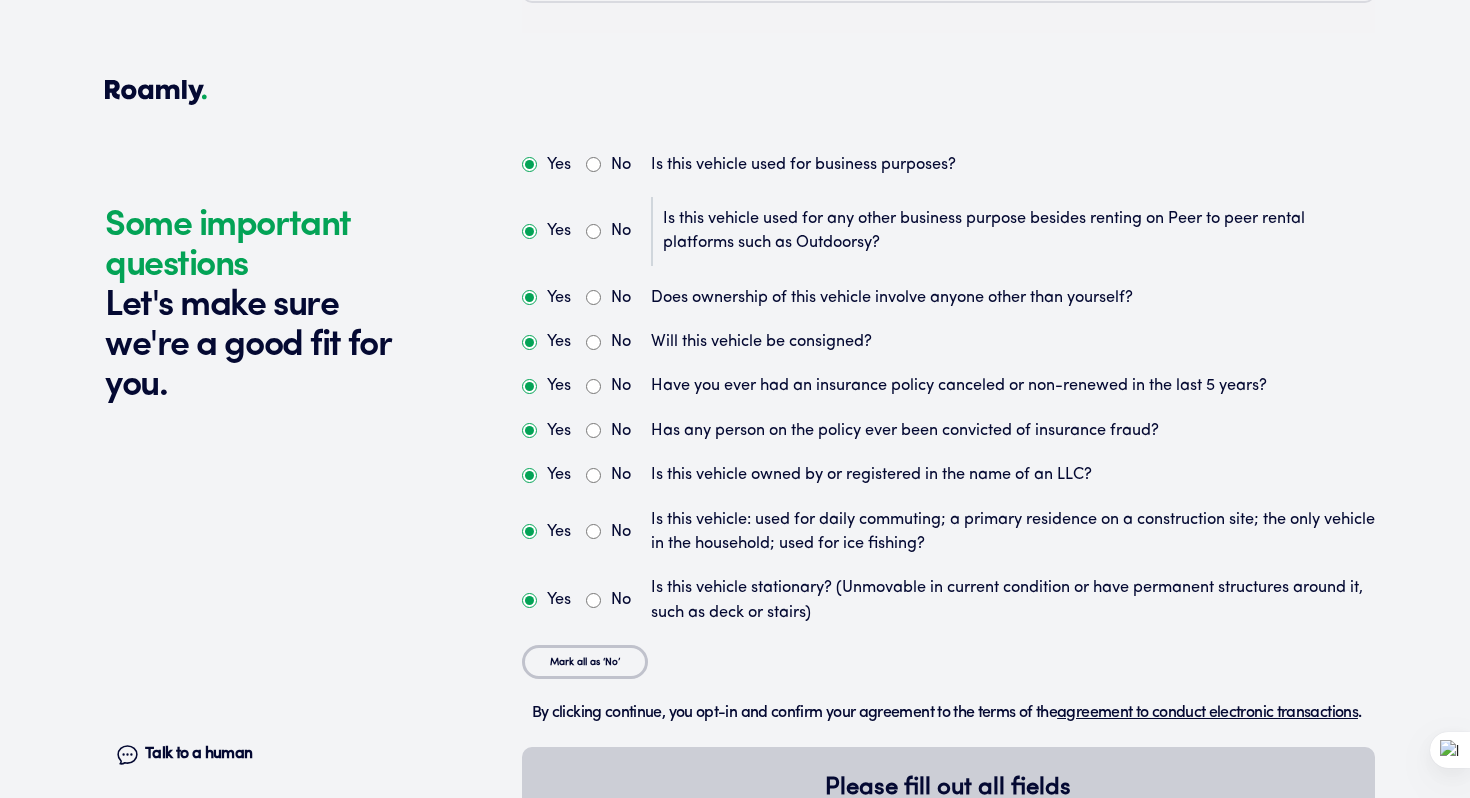 click on "No" at bounding box center [593, 297] 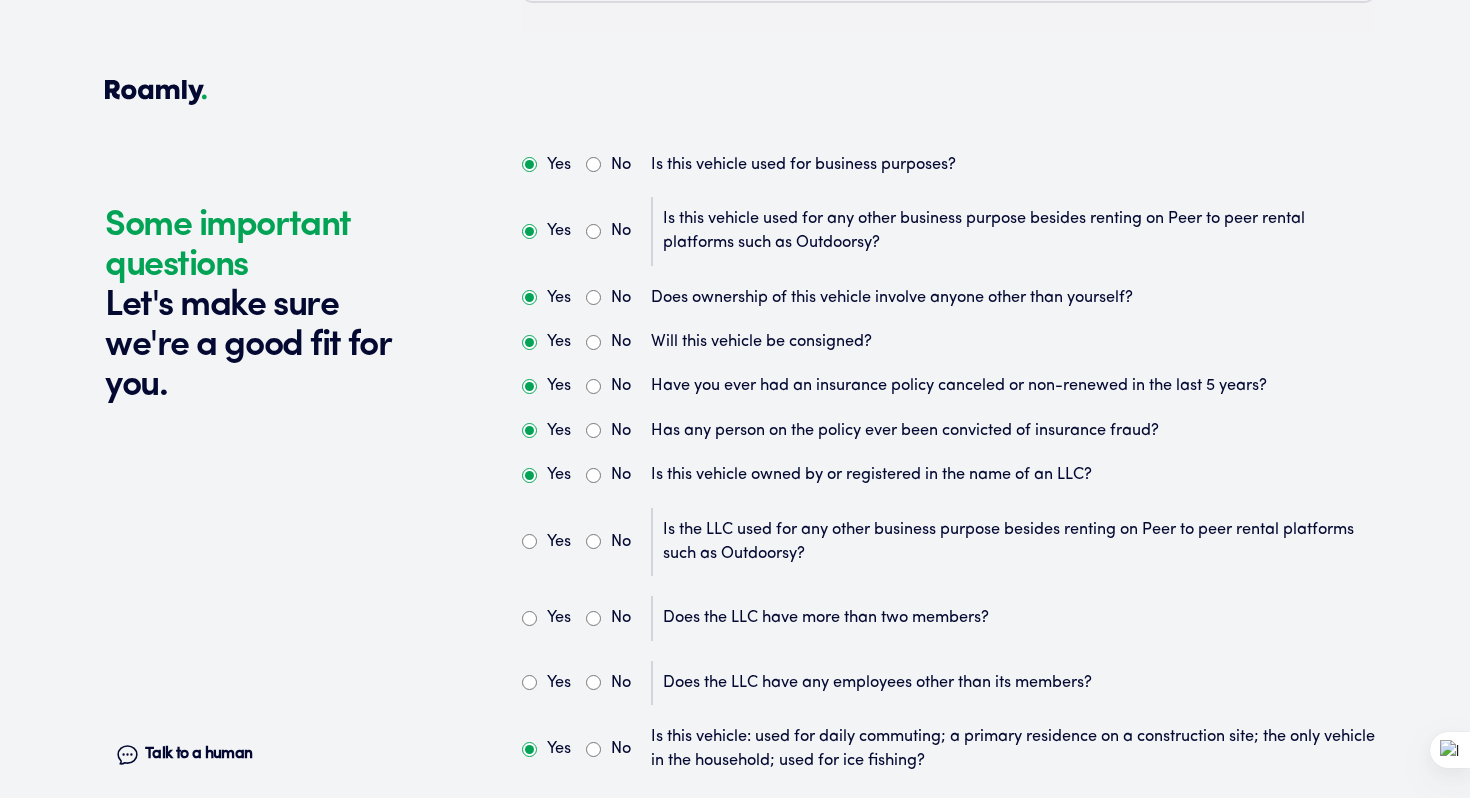 click on "Yes" at bounding box center [529, 231] 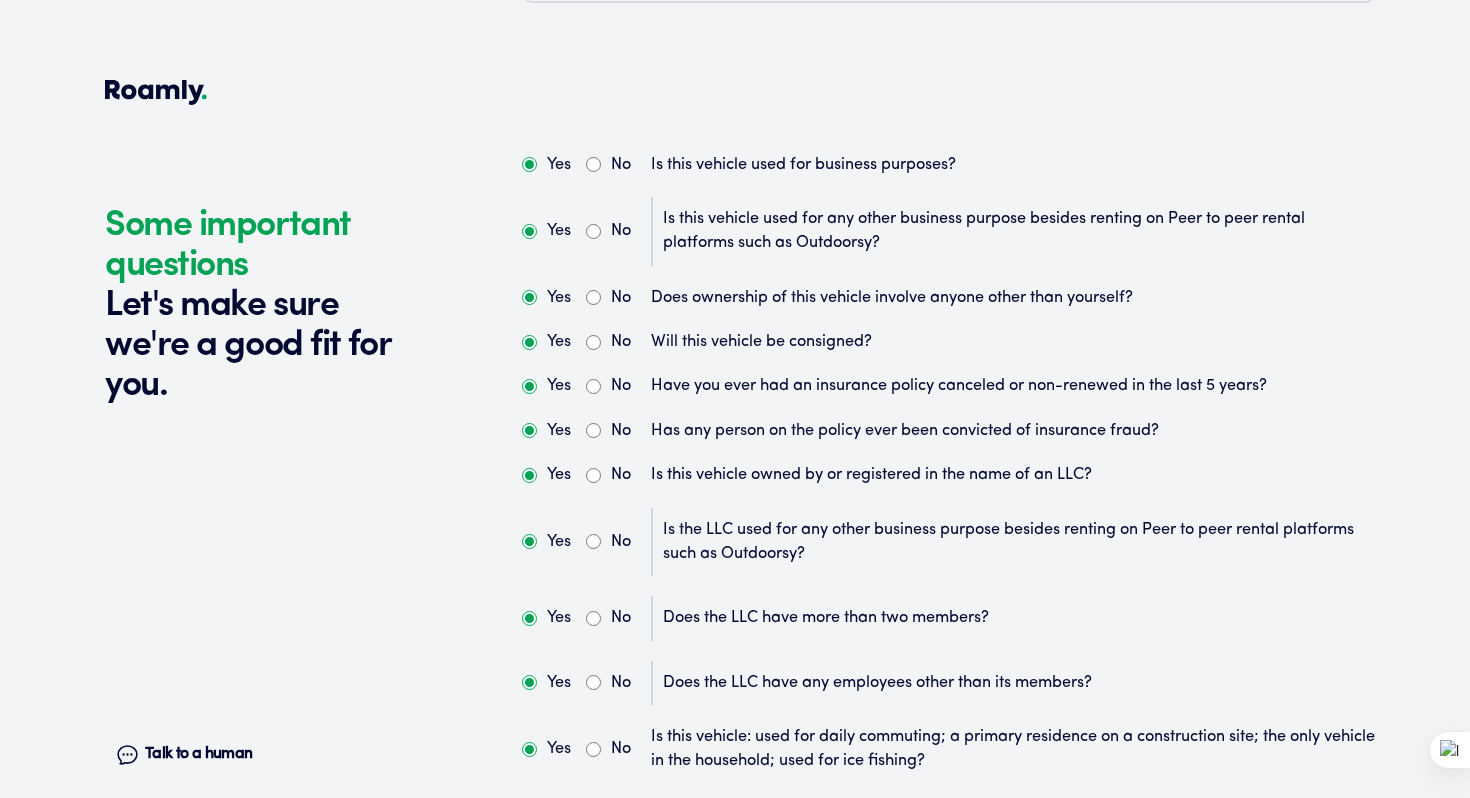 click on "Yes" at bounding box center (529, 541) 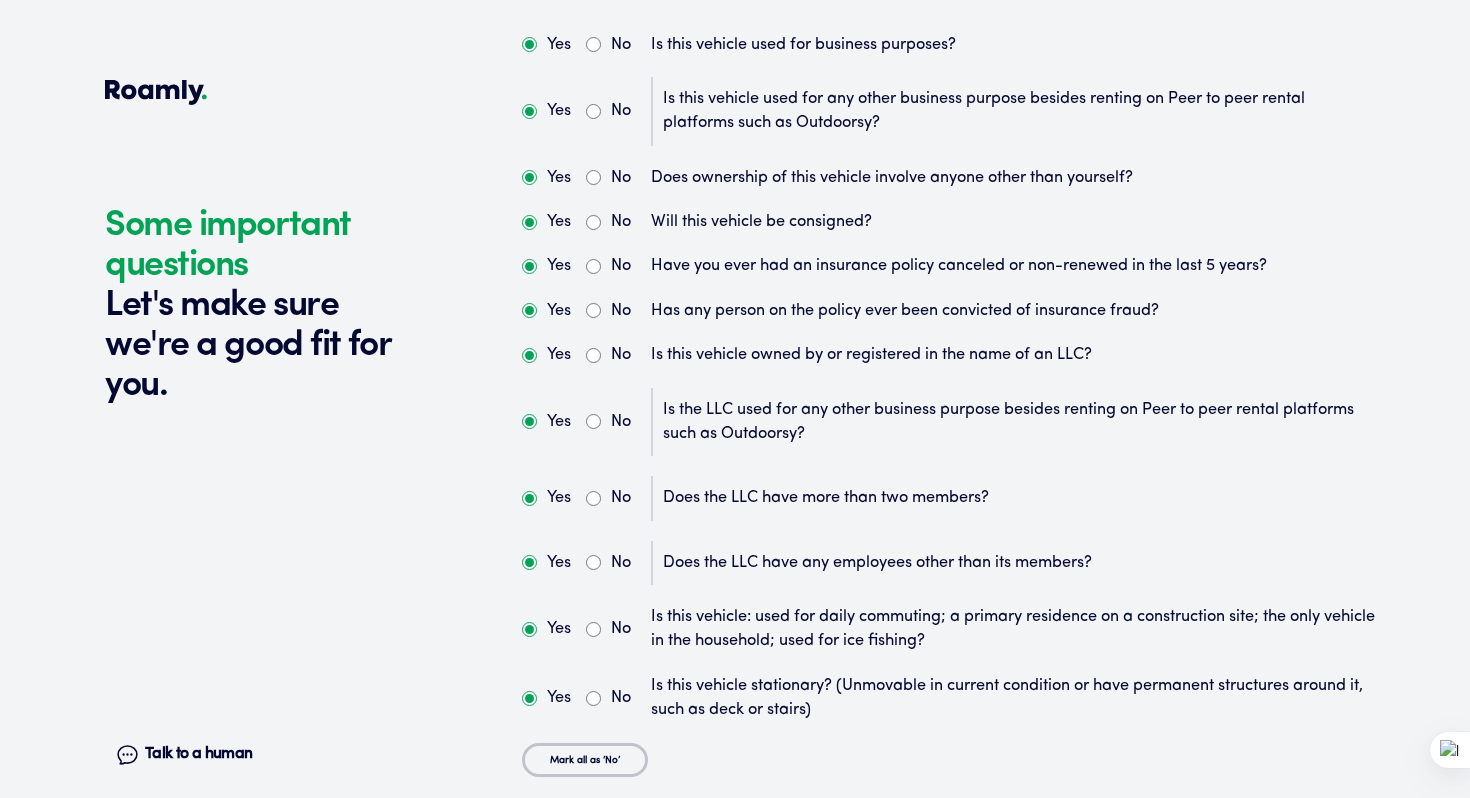 scroll, scrollTop: 5488, scrollLeft: 0, axis: vertical 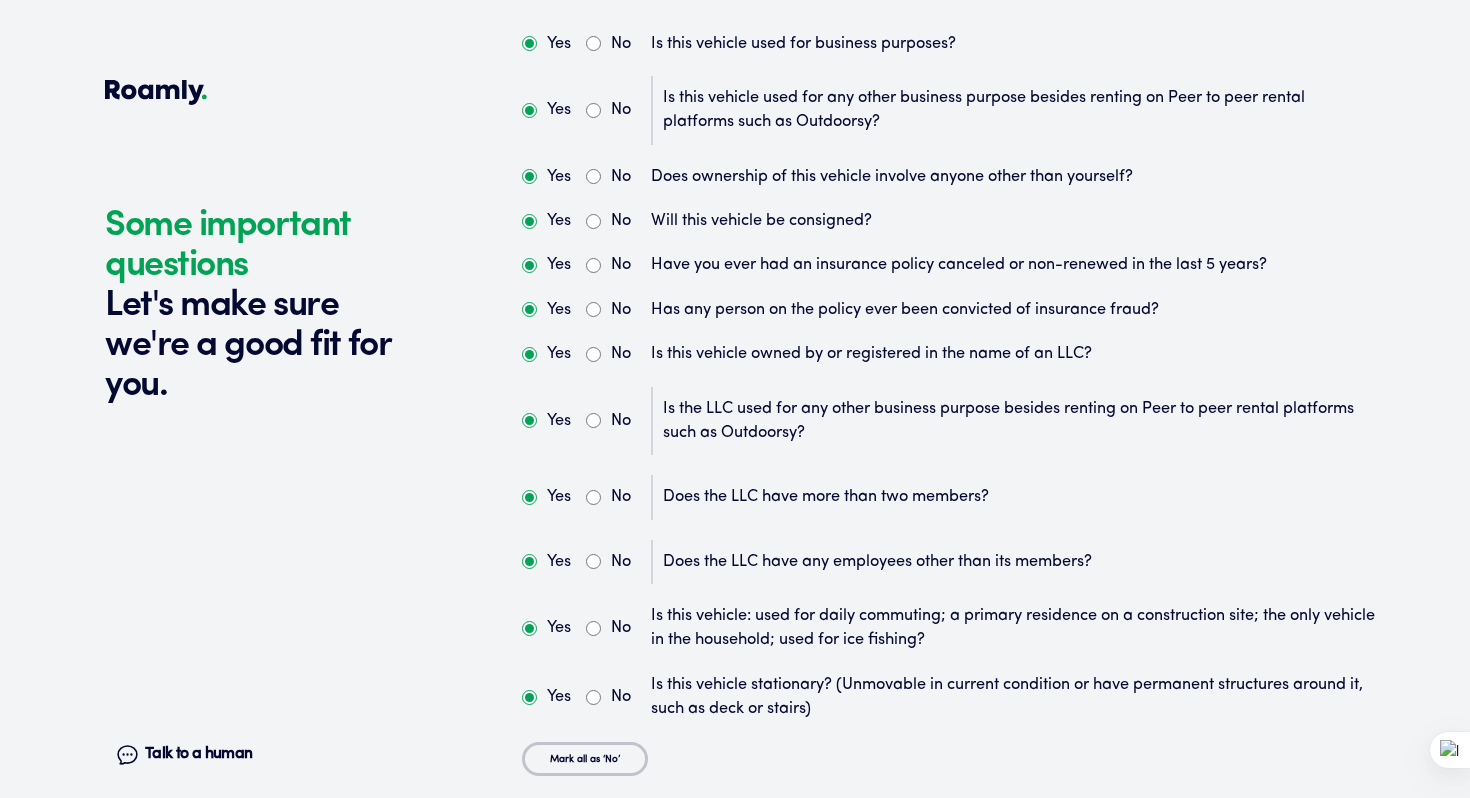 click on "No" at bounding box center [593, 628] 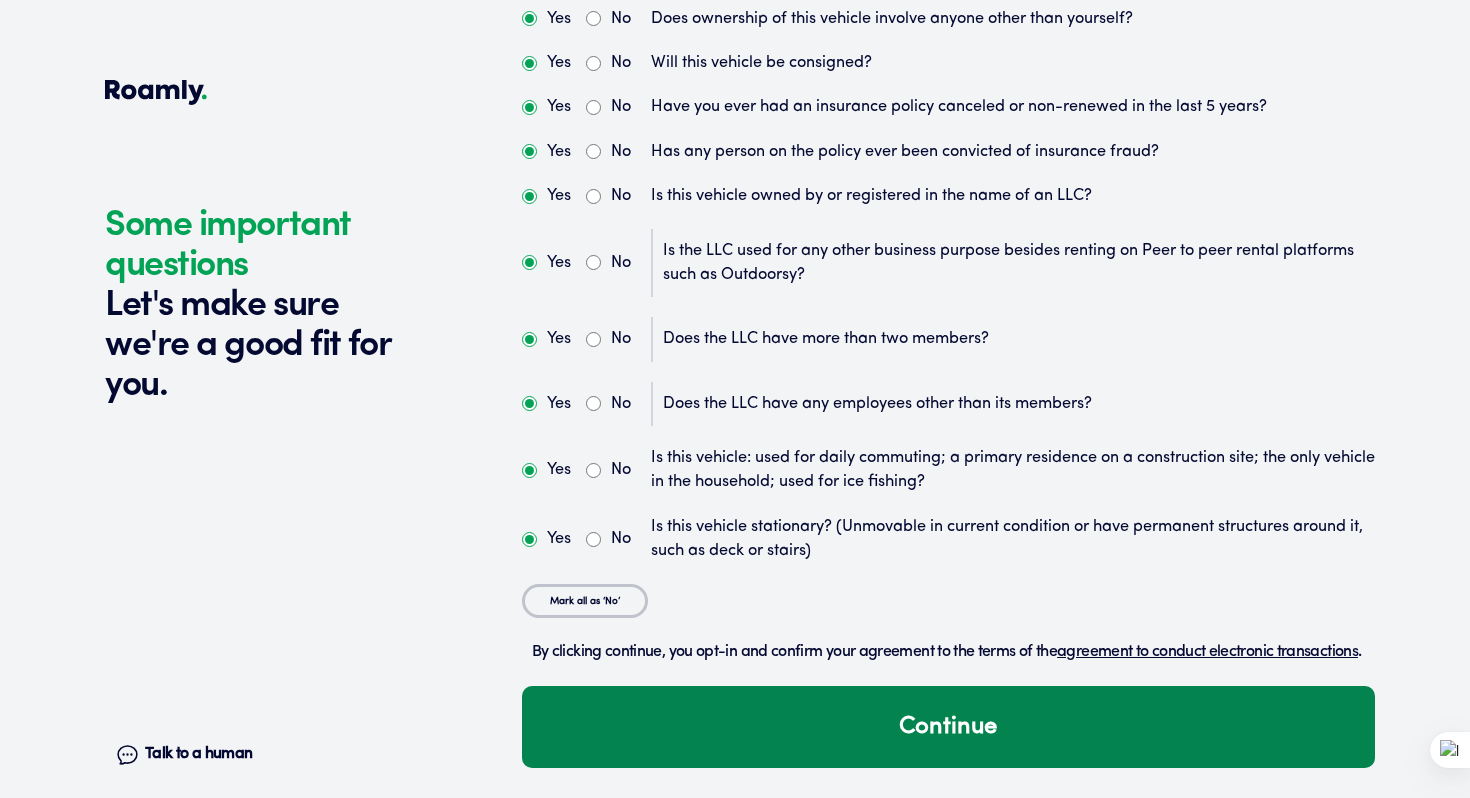 click on "Continue" at bounding box center [948, 727] 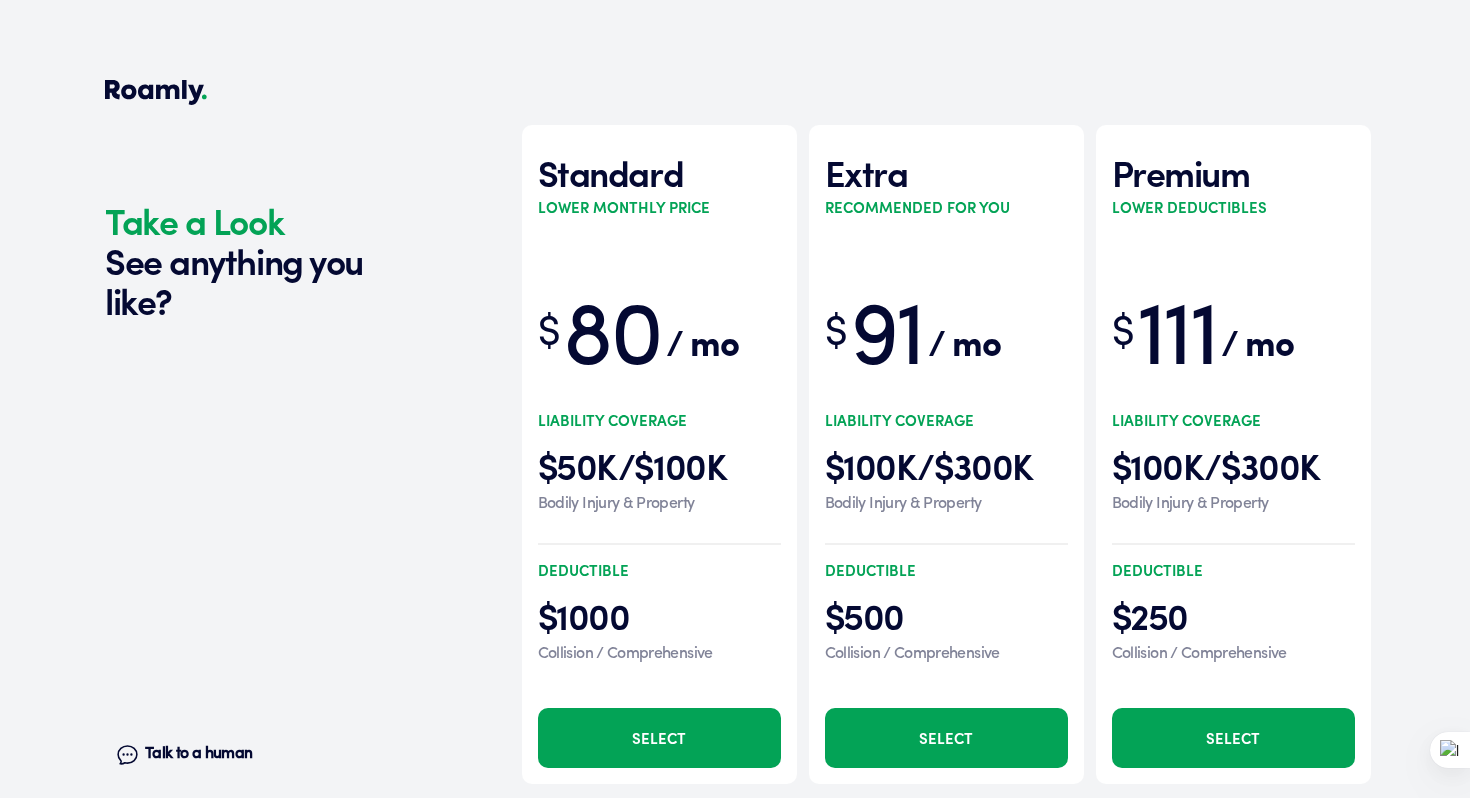 scroll, scrollTop: 6434, scrollLeft: 0, axis: vertical 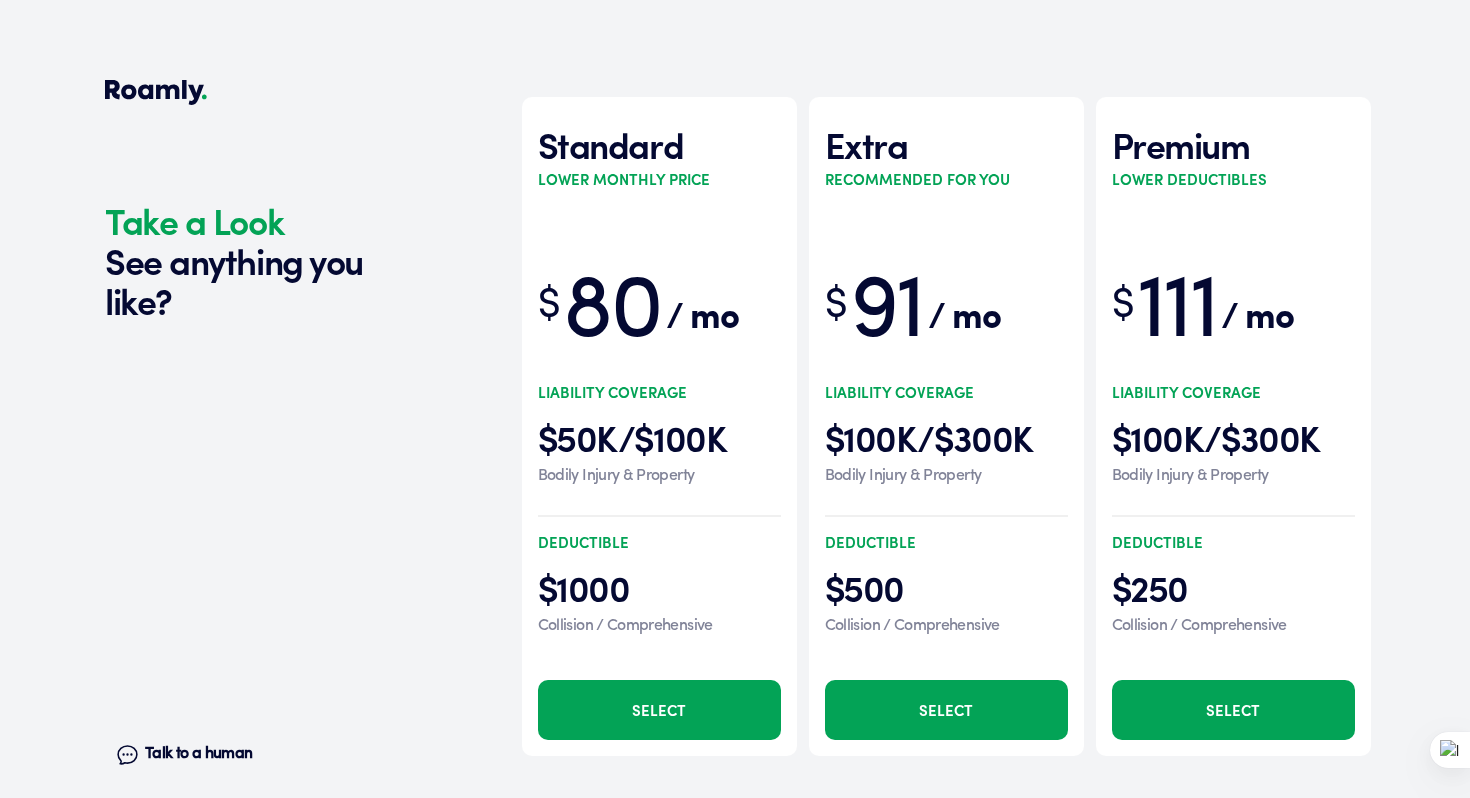 click on "Select" at bounding box center (659, 710) 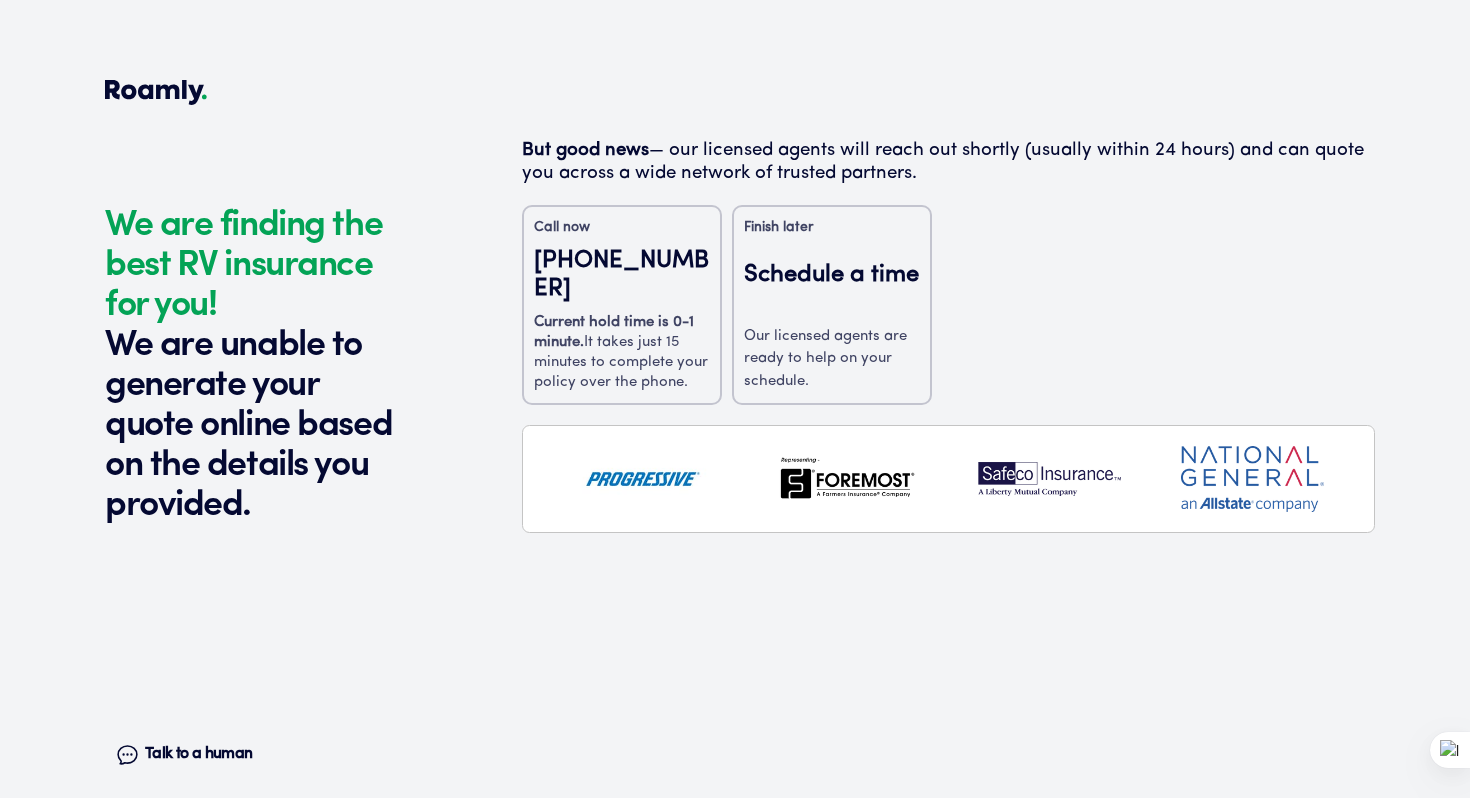 scroll, scrollTop: 0, scrollLeft: 0, axis: both 